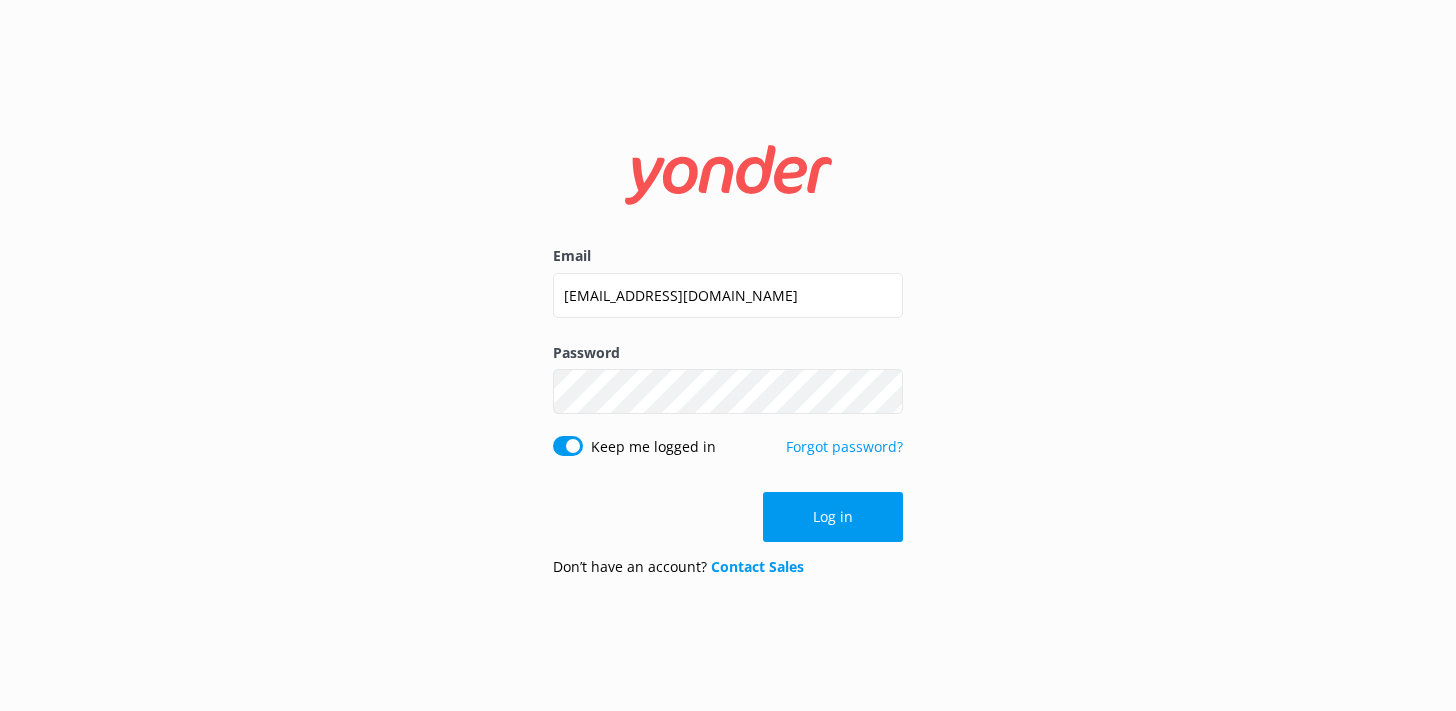 scroll, scrollTop: 0, scrollLeft: 0, axis: both 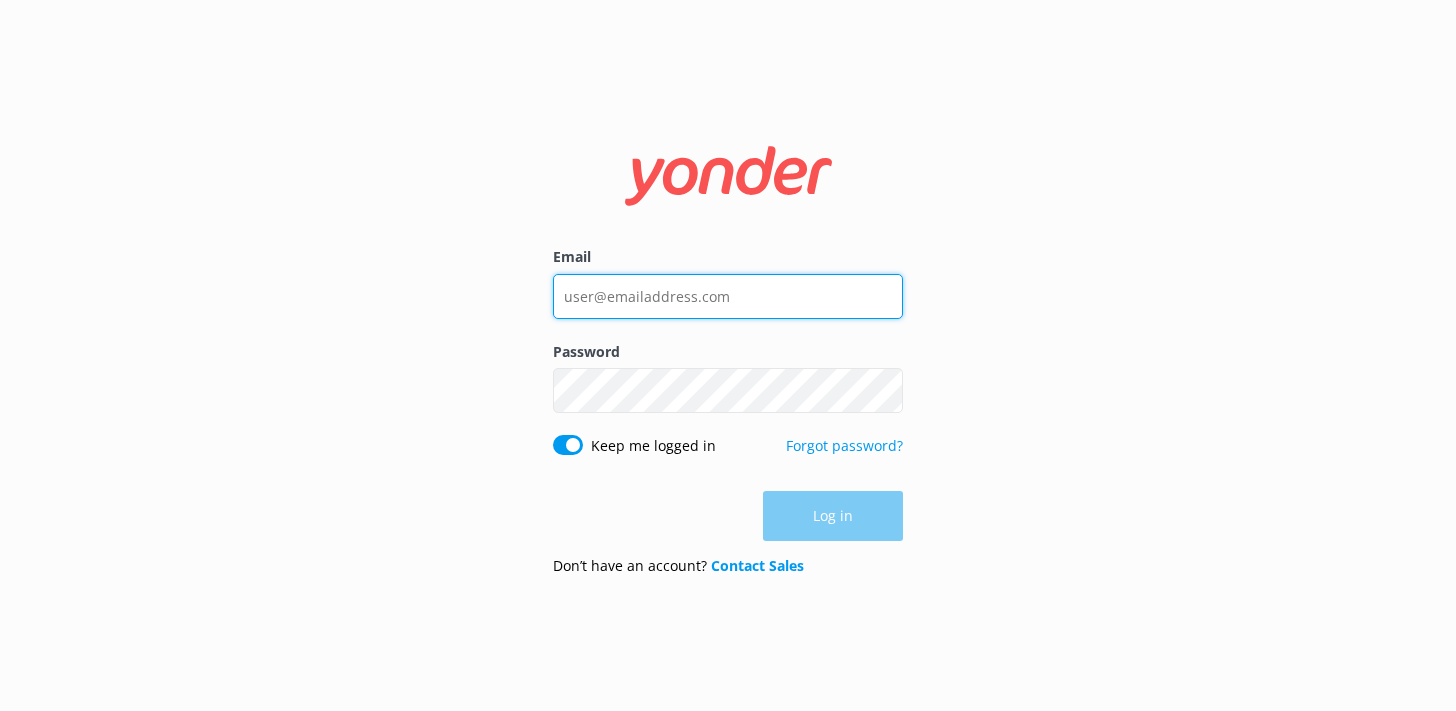 type on "[EMAIL_ADDRESS][DOMAIN_NAME]" 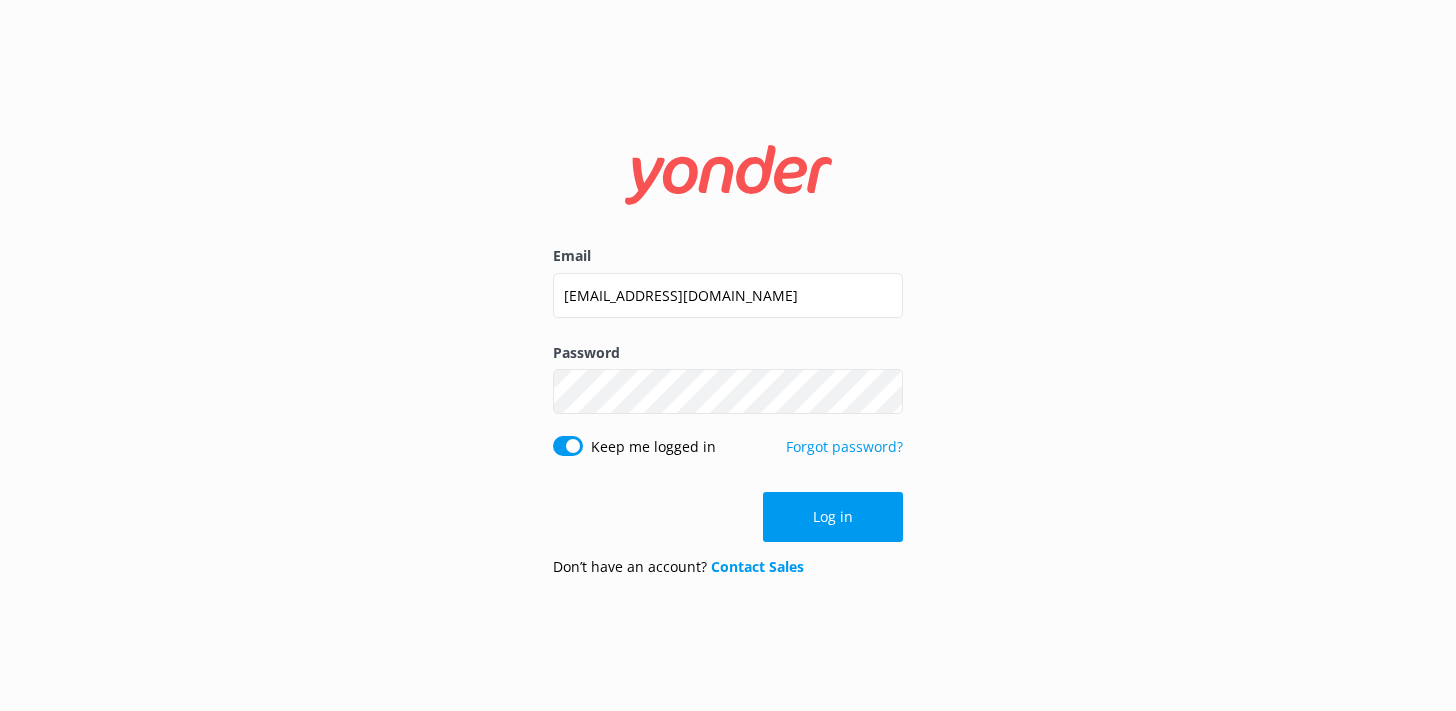 click on "Email [EMAIL_ADDRESS][DOMAIN_NAME] Password Show password Keep me logged in Forgot password? Log in Don’t have an account?   Contact Sales" at bounding box center (728, 355) 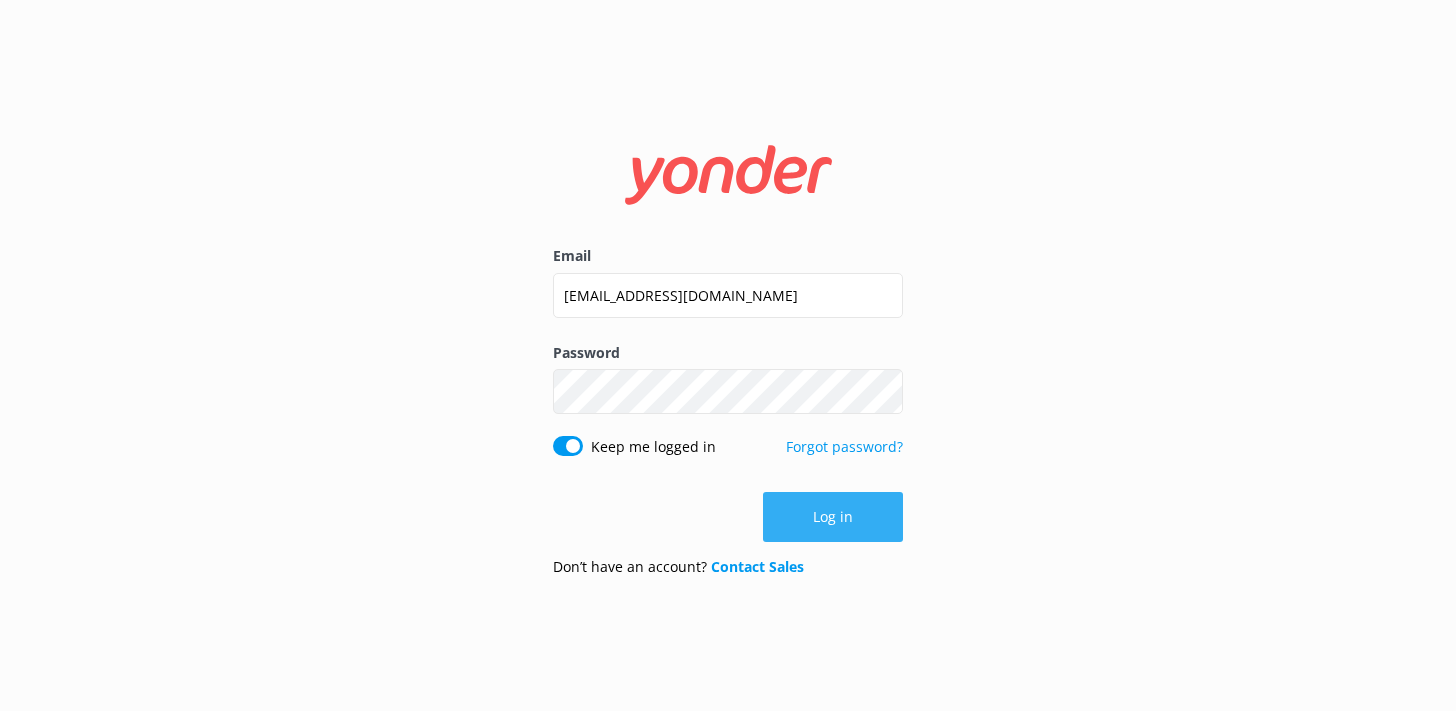 click on "Log in" at bounding box center [833, 517] 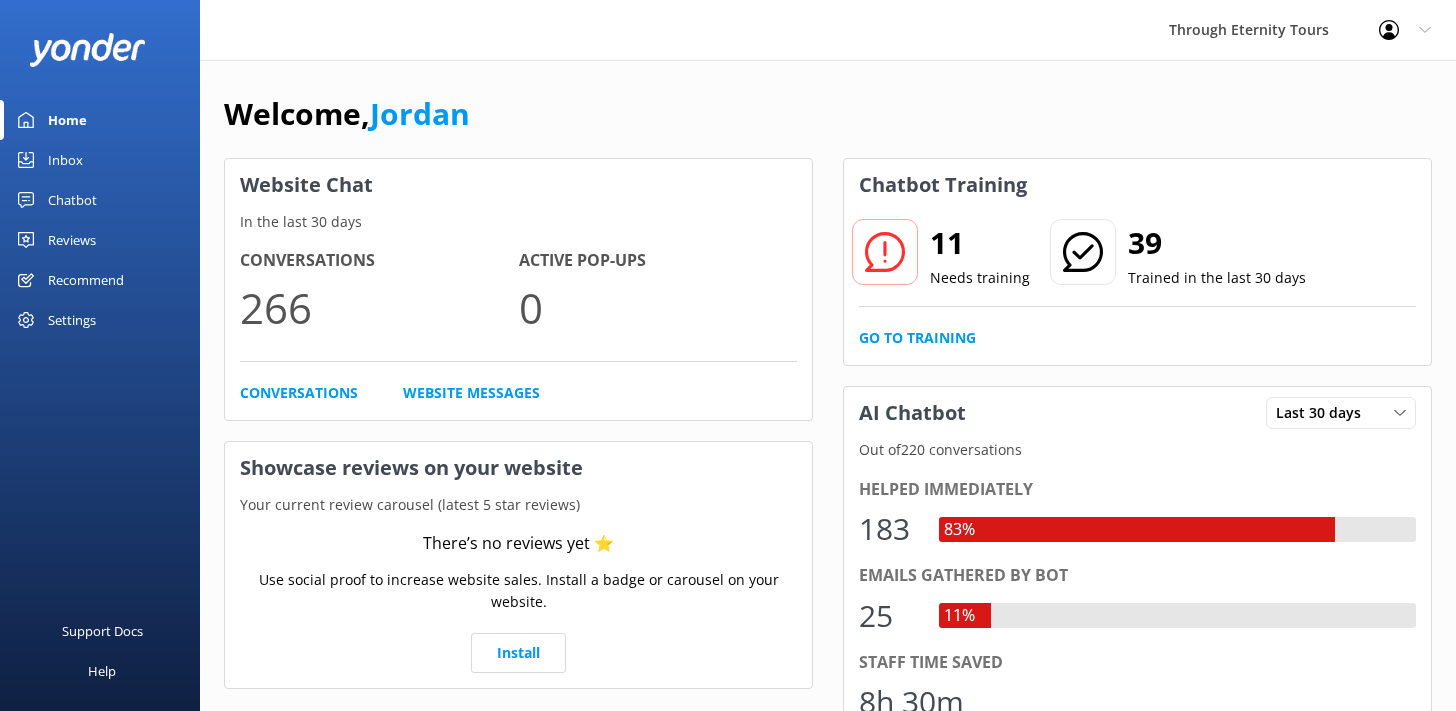 click on "Inbox" at bounding box center (65, 160) 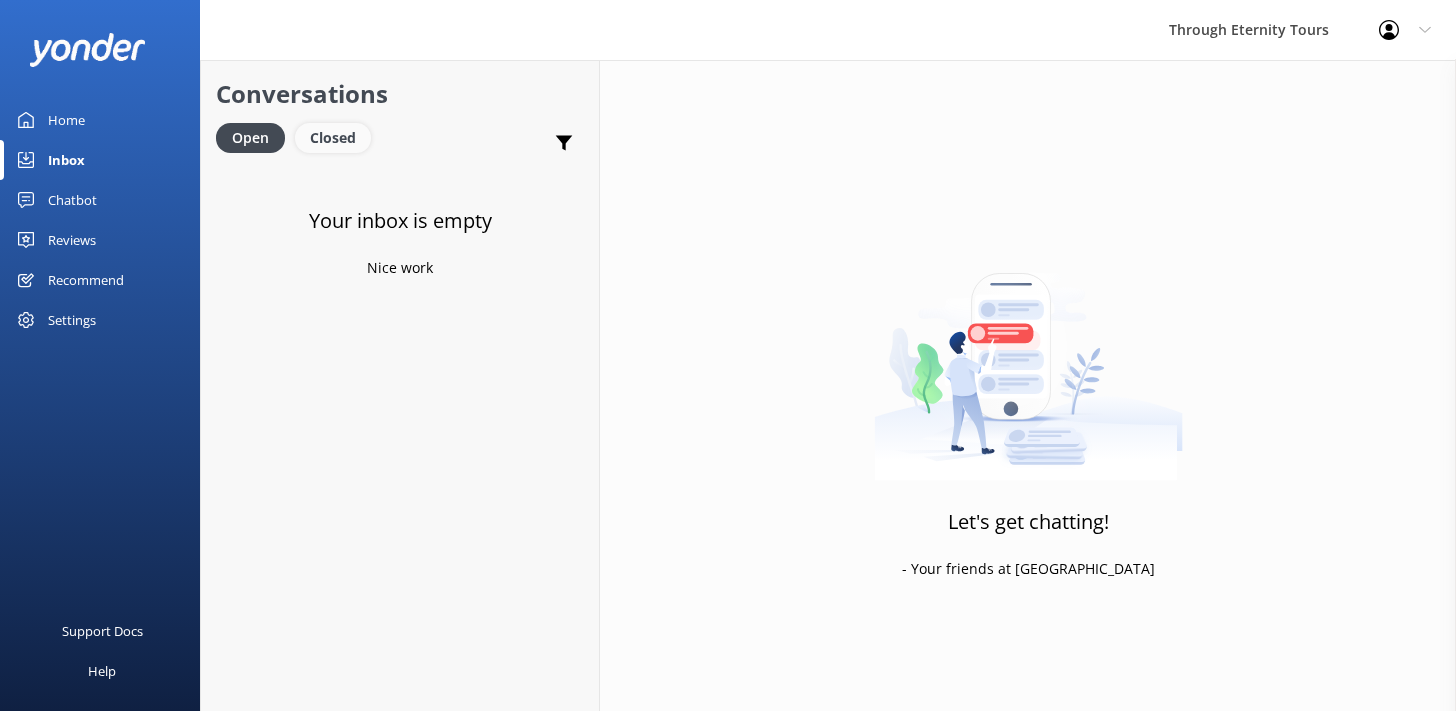 click on "Closed" at bounding box center (333, 138) 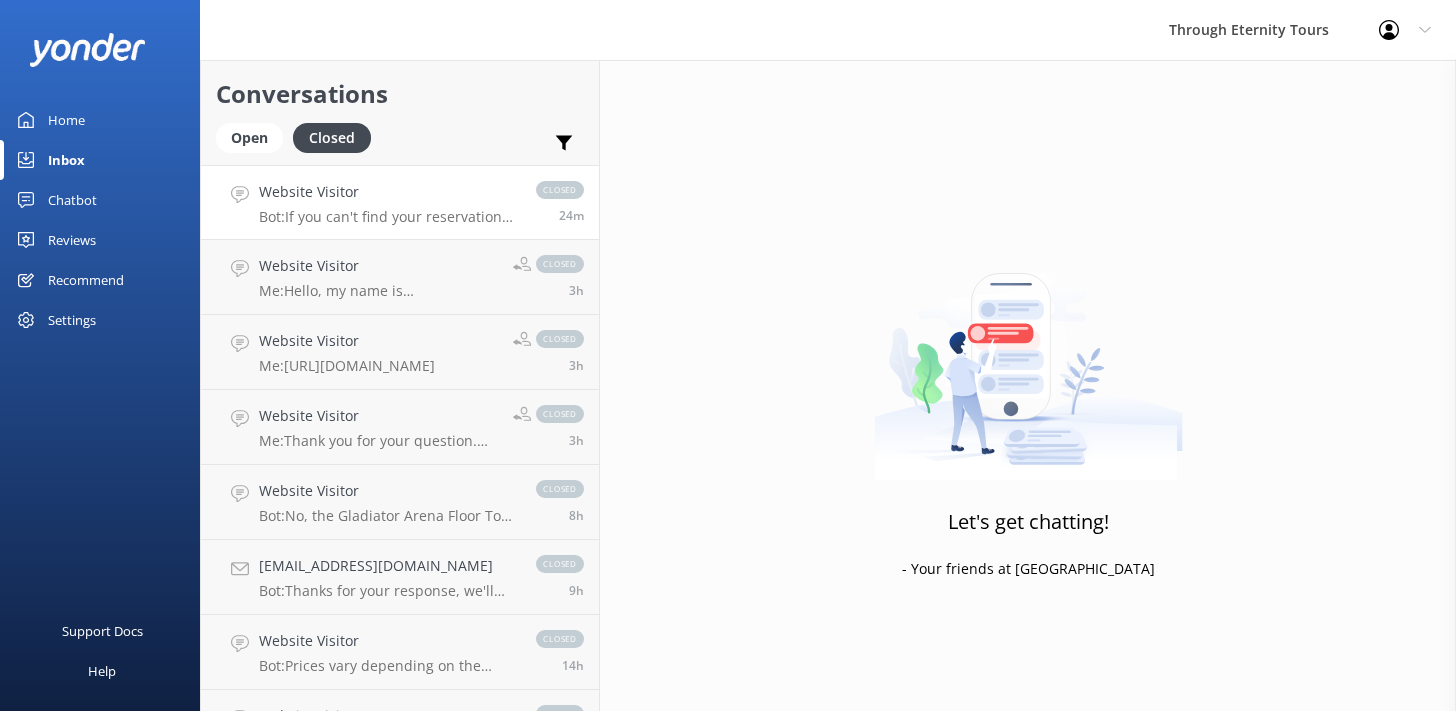 click on "Website Visitor Bot:  If you can't find your reservation for the [GEOGRAPHIC_DATA] night tour, you can contact the team at [EMAIL_ADDRESS][DOMAIN_NAME], and they can resend your confirmation email. Your guide will also have all your tickets on the day of your tour." at bounding box center (387, 202) 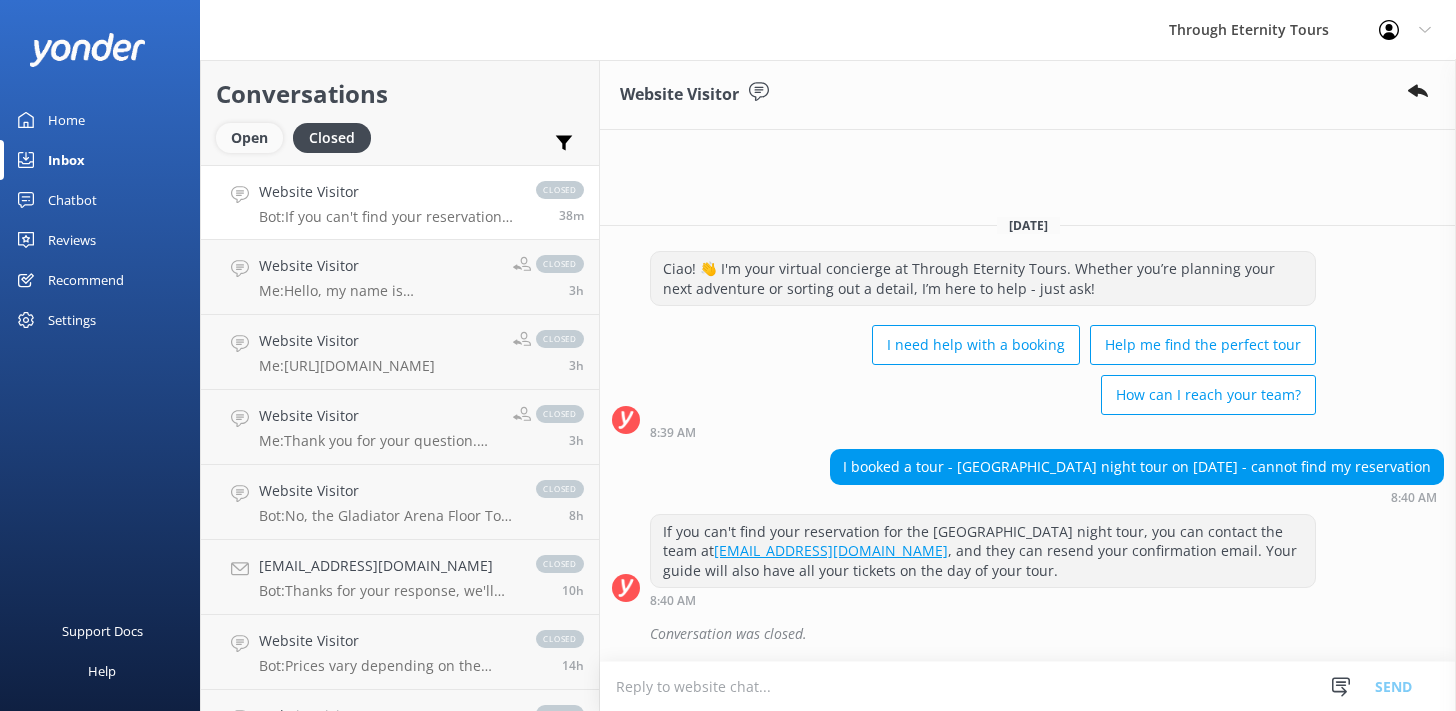 click on "Open" at bounding box center (249, 138) 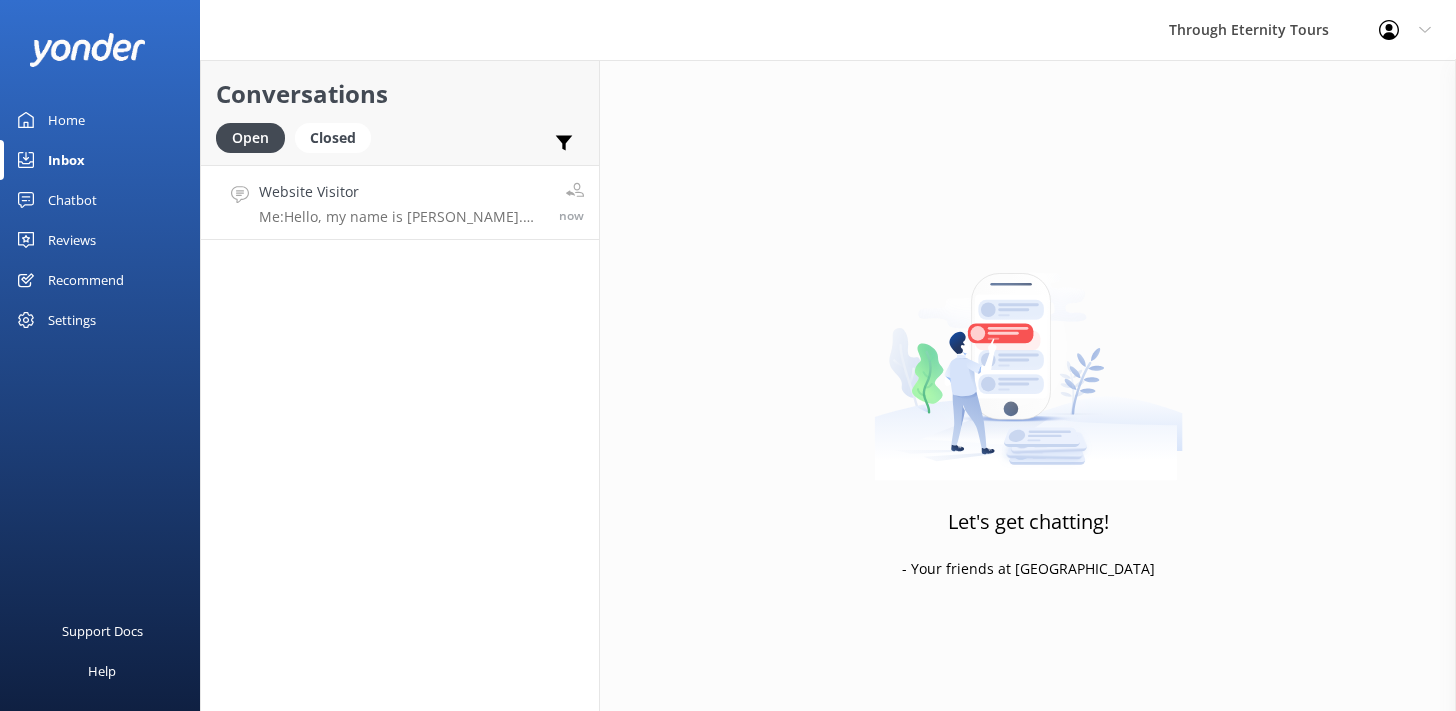 click on "Me:  Hello, my name is [PERSON_NAME]. How can I assist you [DATE]?" at bounding box center [401, 217] 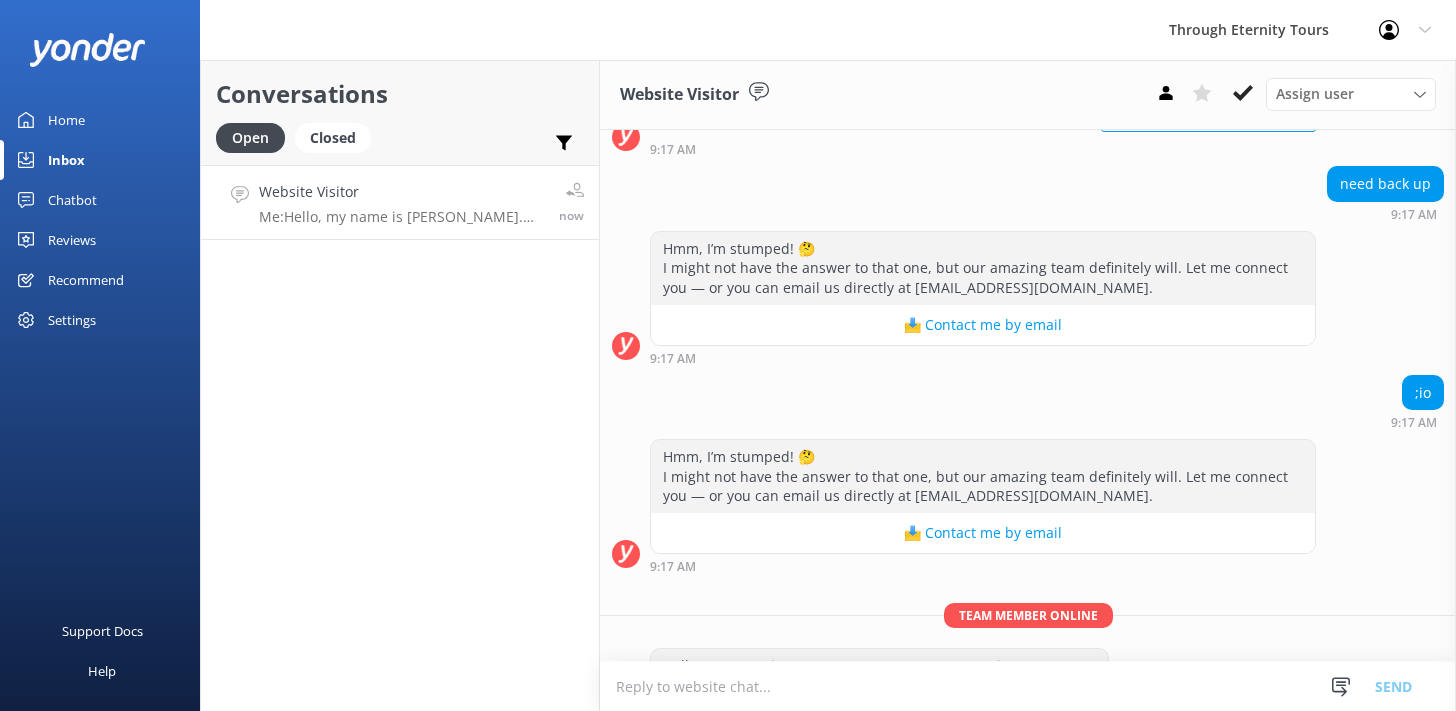 scroll, scrollTop: 214, scrollLeft: 0, axis: vertical 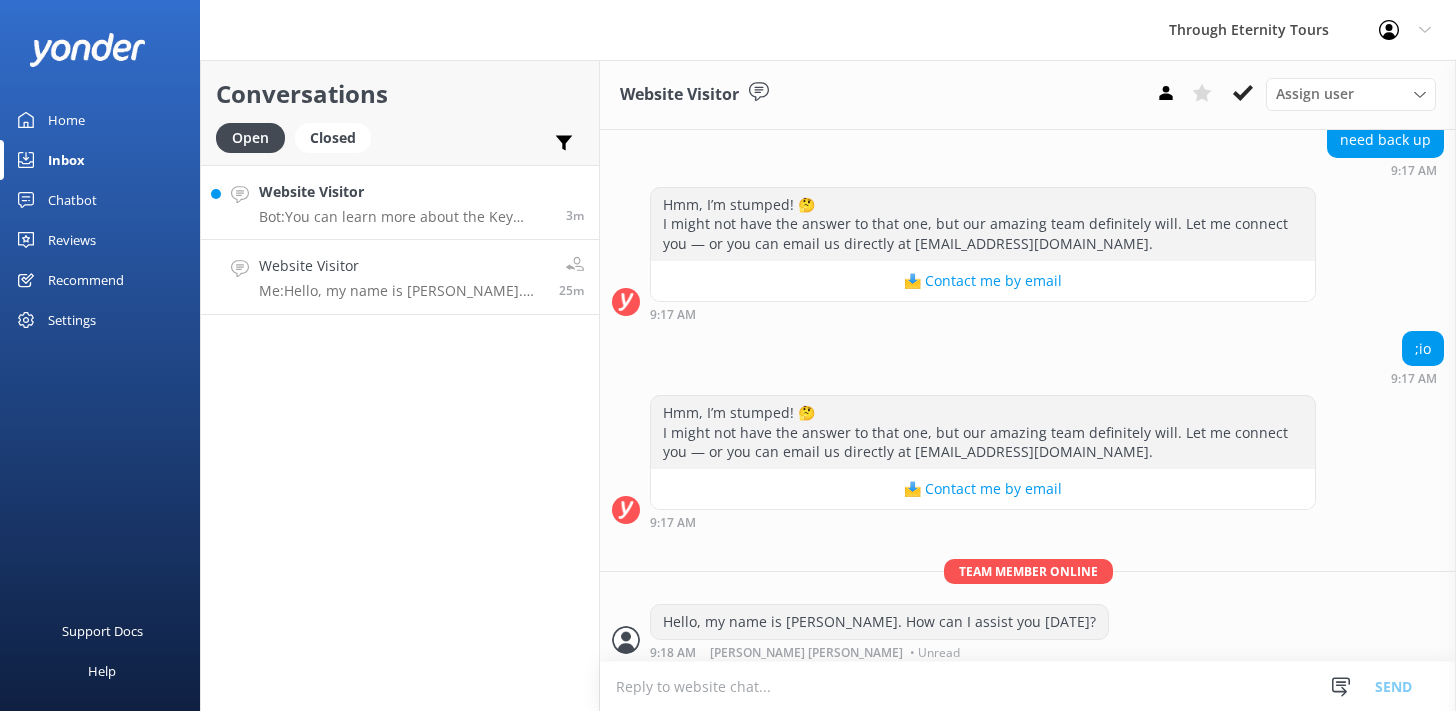 click on "Website Visitor" at bounding box center [405, 192] 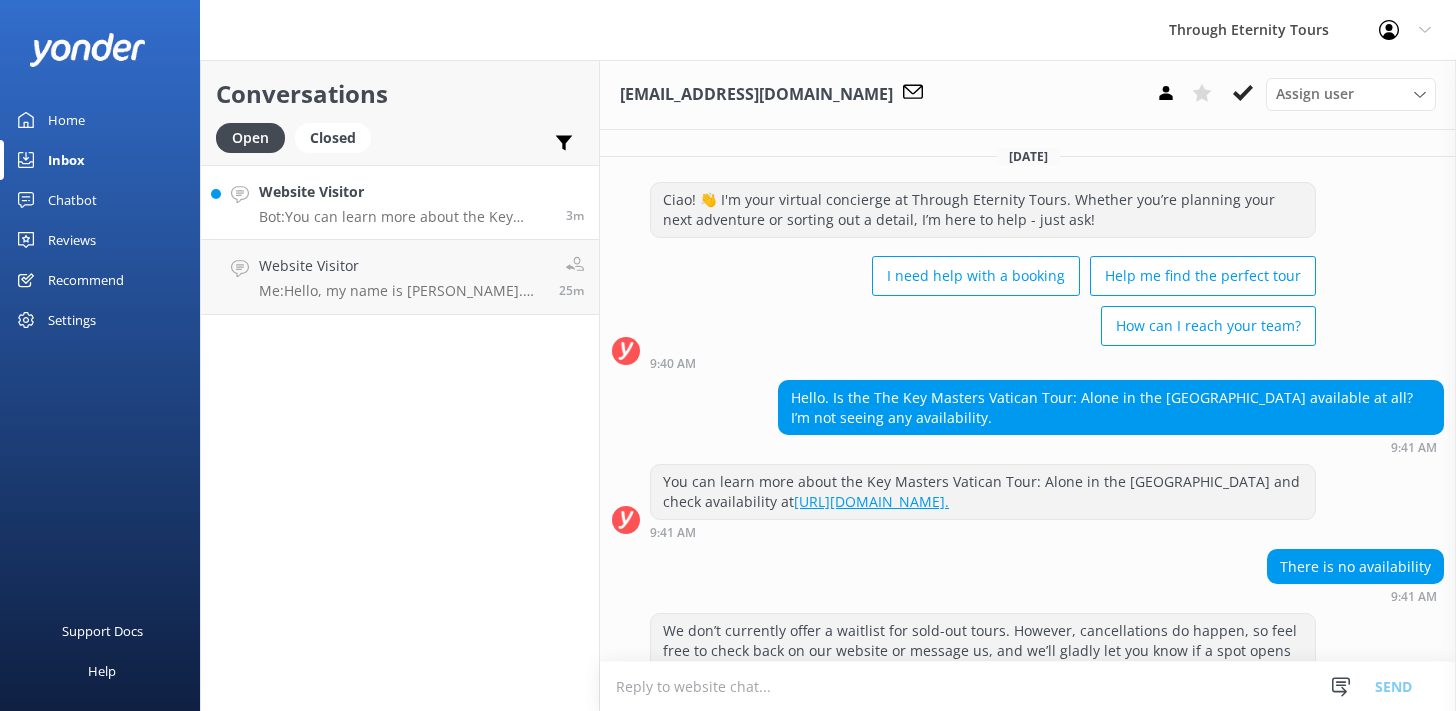 scroll, scrollTop: 252, scrollLeft: 0, axis: vertical 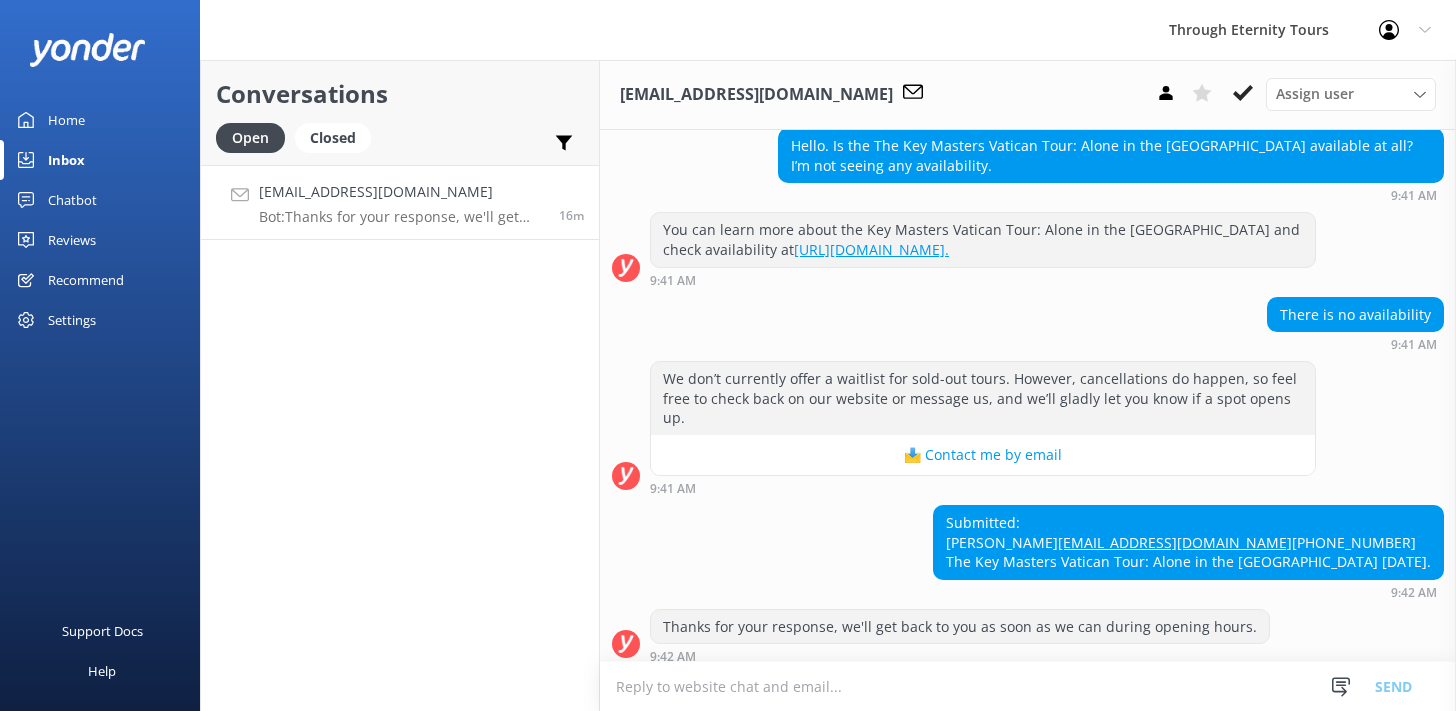 click on "Bot:  Thanks for your response, we'll get back to you as soon as we can during opening hours." at bounding box center (401, 217) 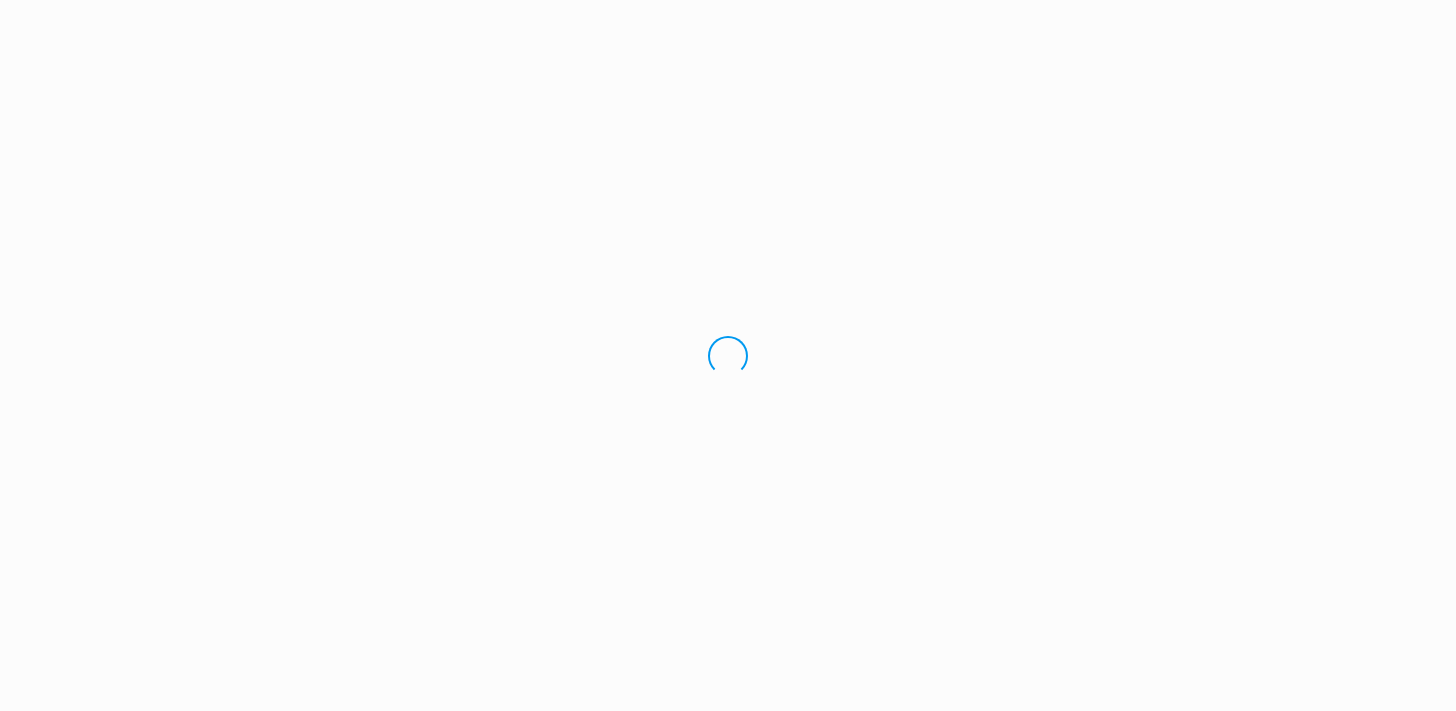 scroll, scrollTop: 0, scrollLeft: 0, axis: both 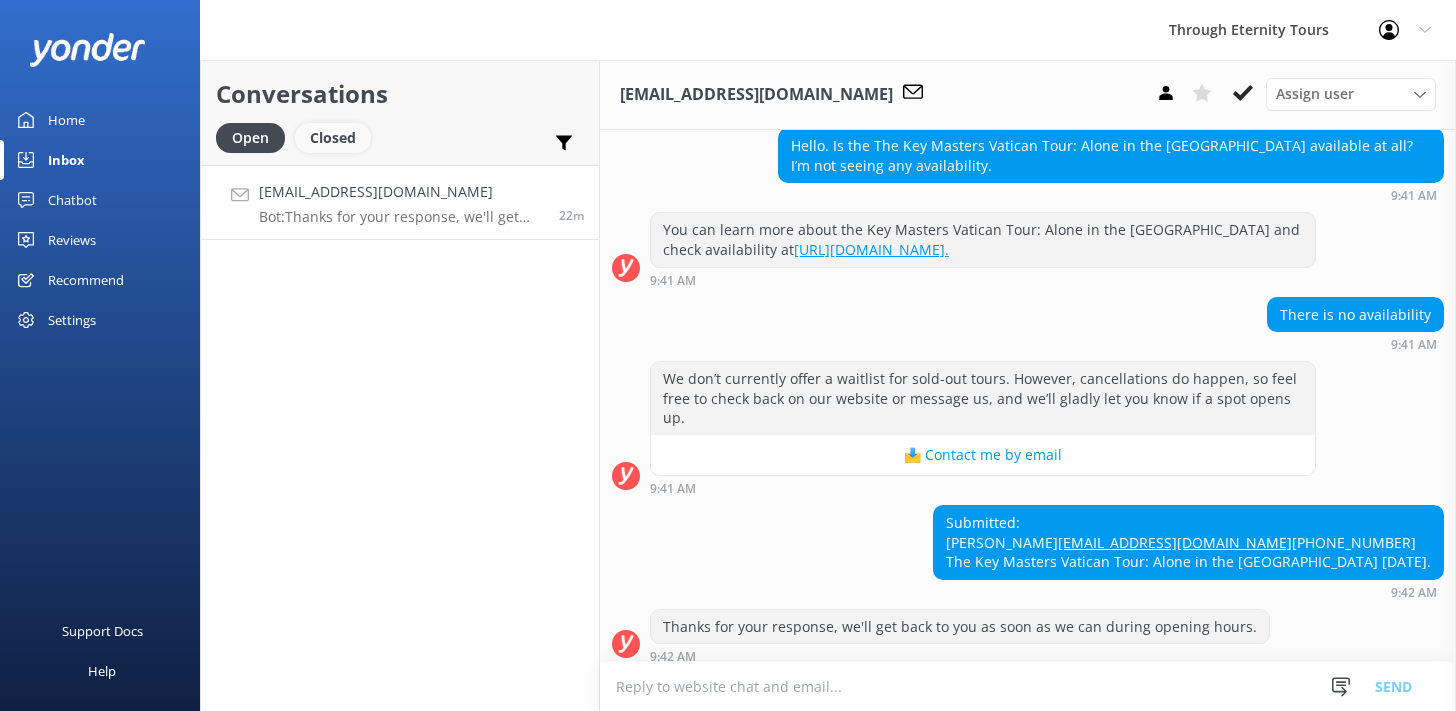 click on "Closed" at bounding box center [333, 138] 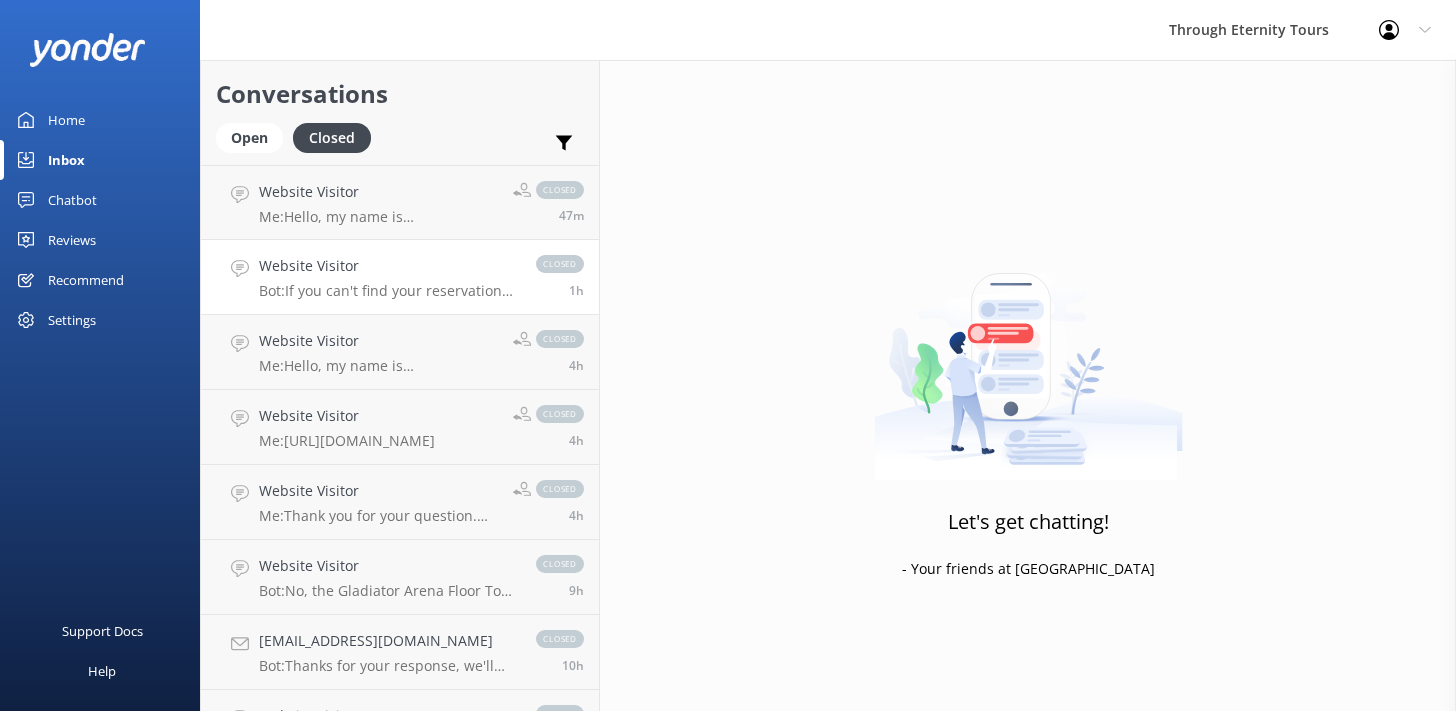 click on "Bot:  If you can't find your reservation for the Saint Mark's Basilica night tour, you can contact the team at office@througheternity.com, and they can resend your confirmation email. Your guide will also have all your tickets on the day of your tour." at bounding box center [387, 291] 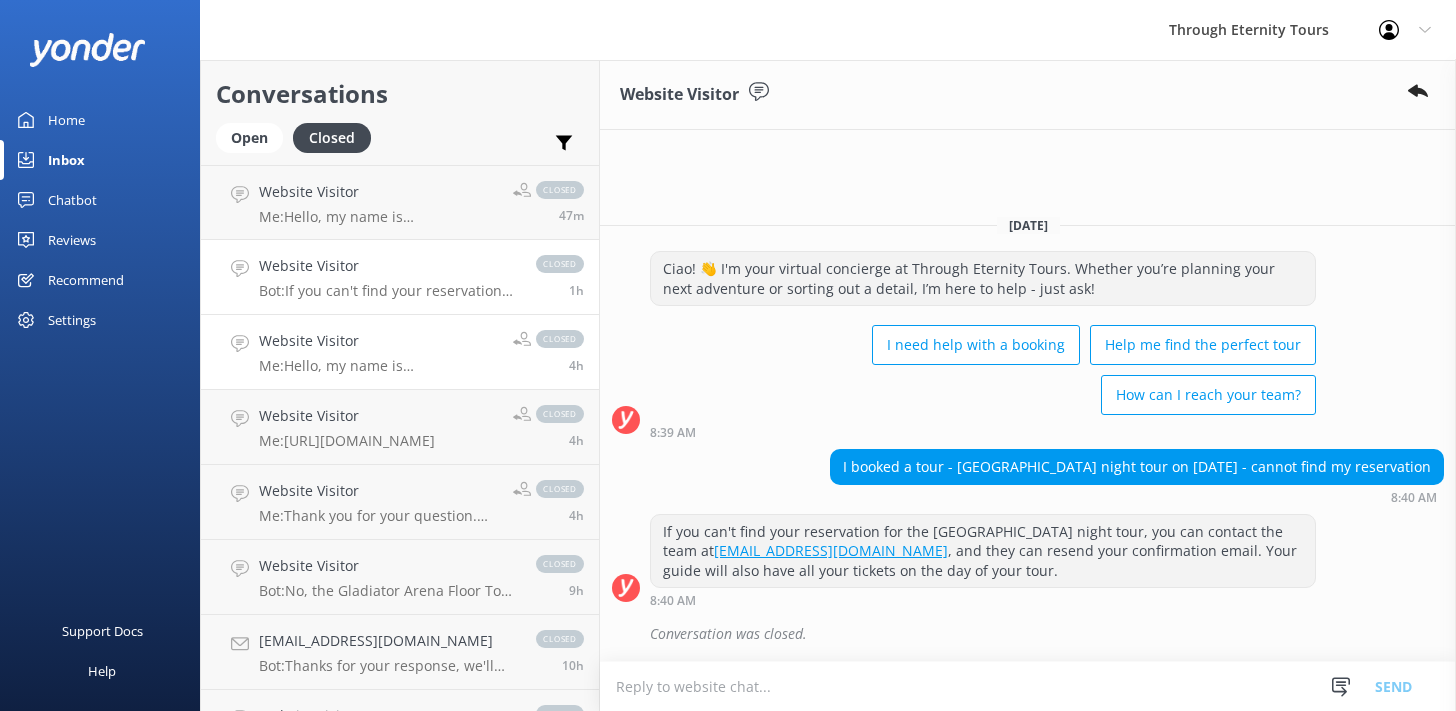 click on "Website Visitor" at bounding box center (378, 341) 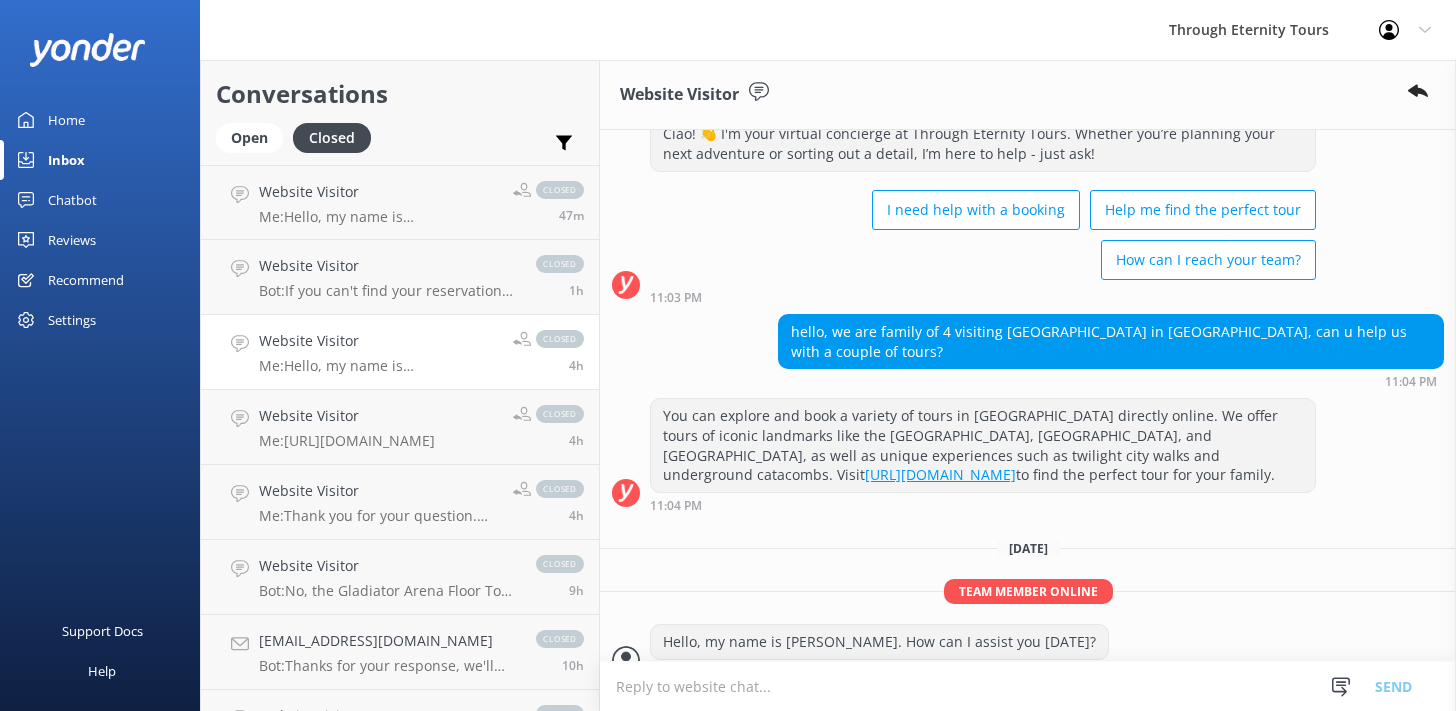 scroll, scrollTop: 67, scrollLeft: 0, axis: vertical 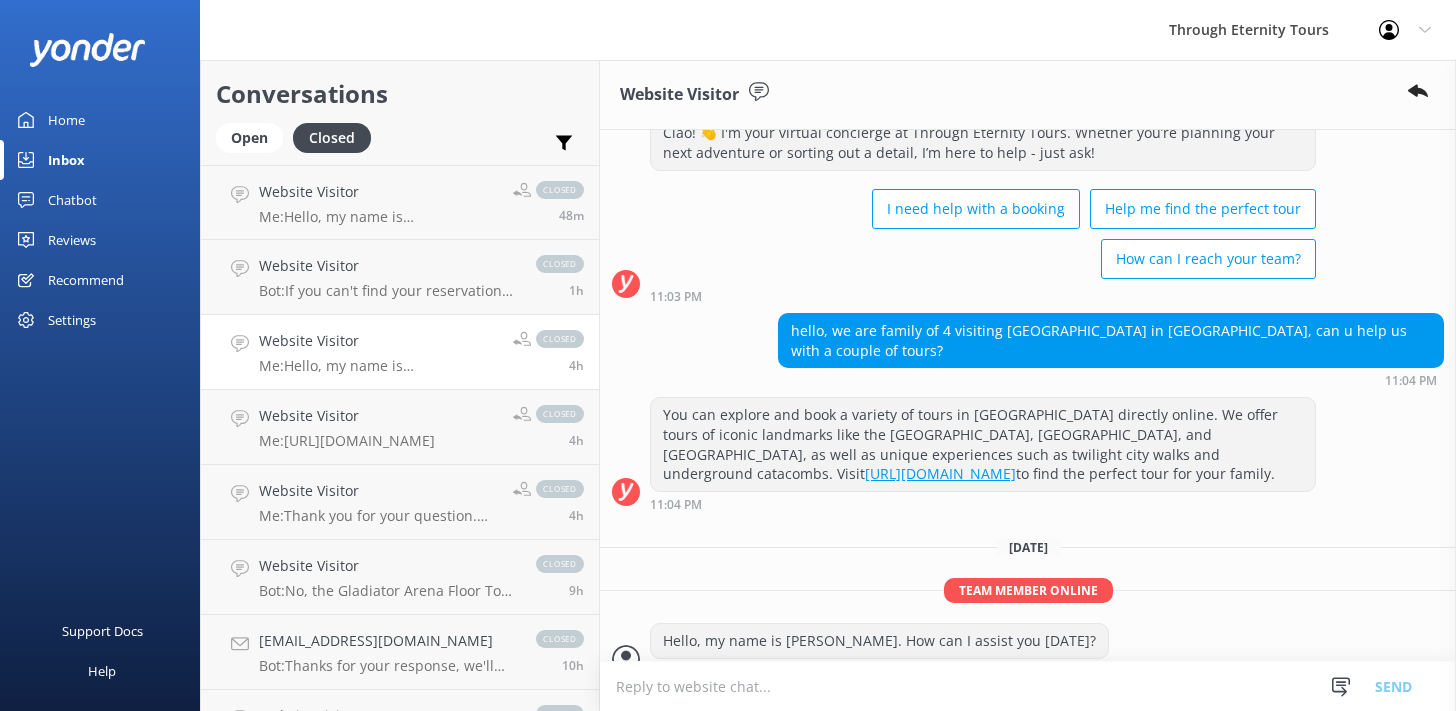 click on "Profile Settings Logout" at bounding box center (1405, 30) 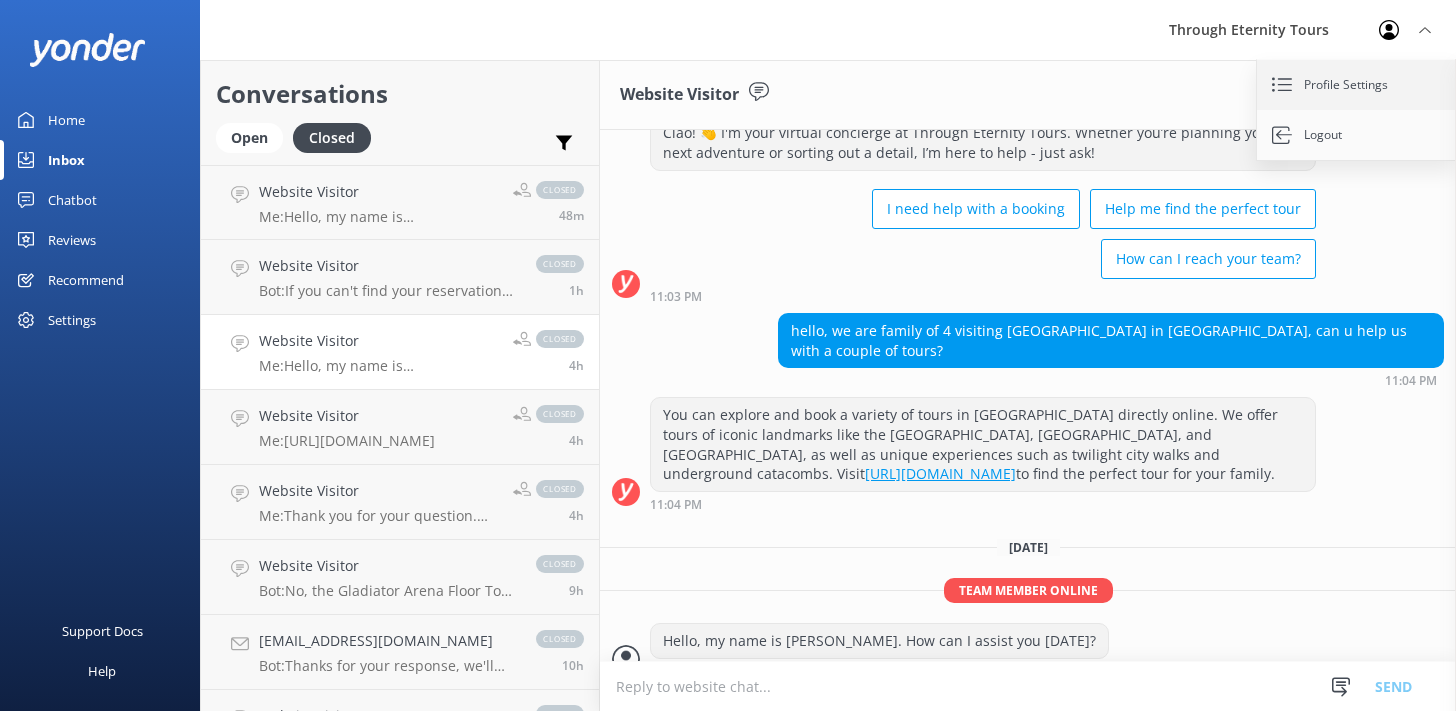 click on "Profile Settings" at bounding box center [1357, 85] 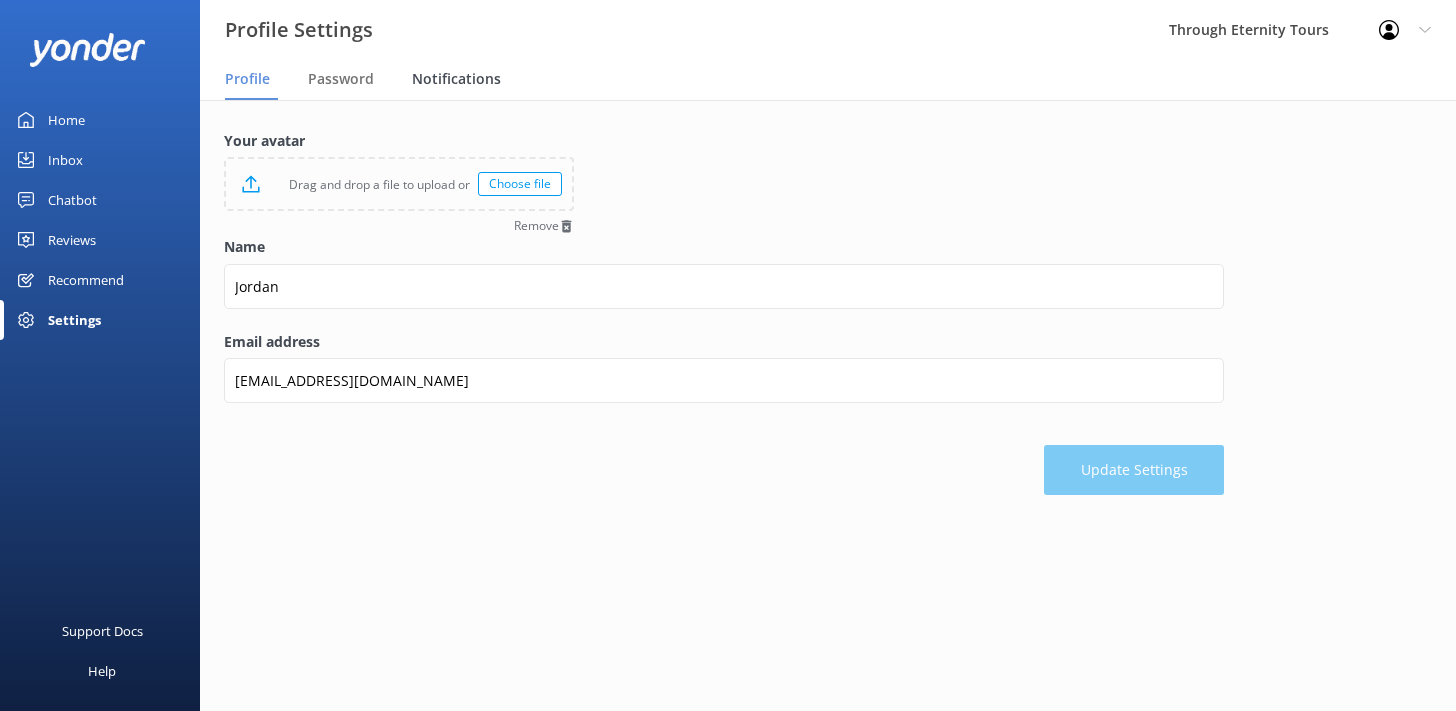 click on "Notifications" at bounding box center [456, 79] 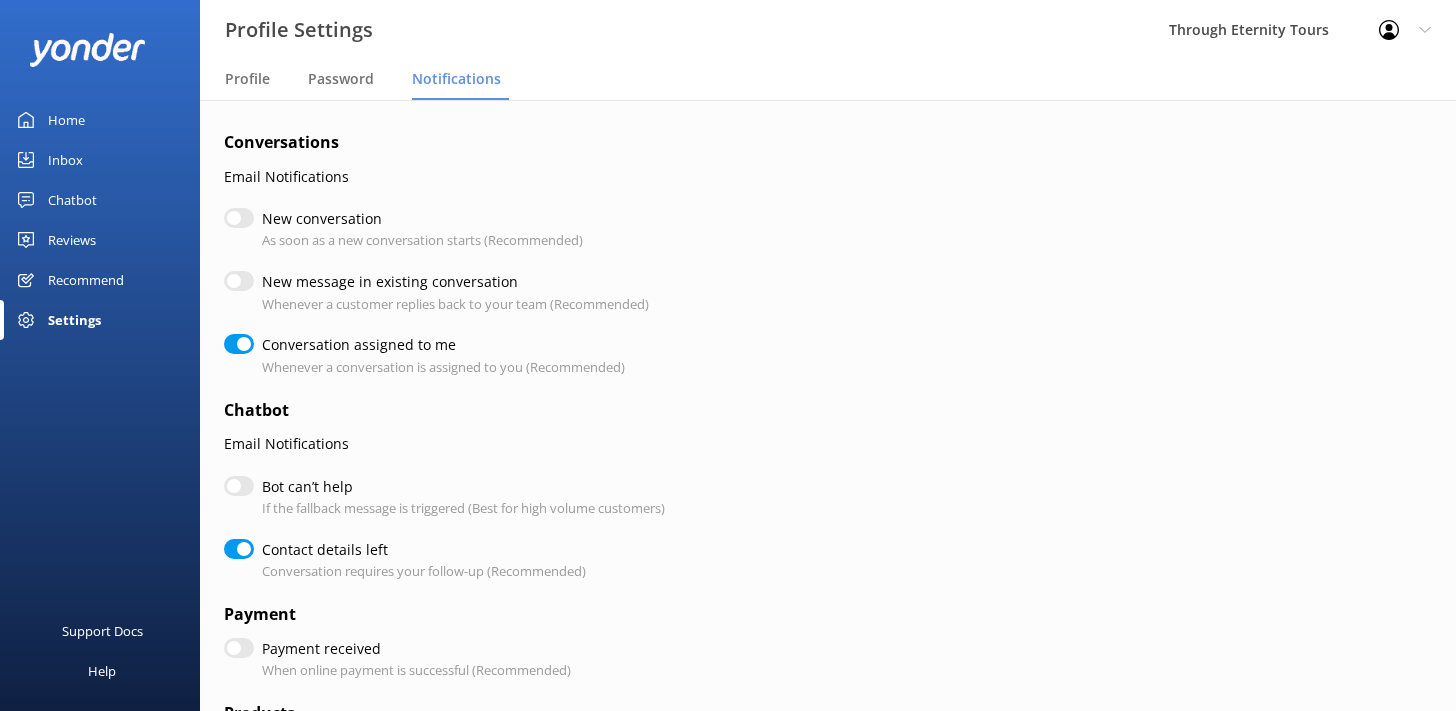 checkbox on "true" 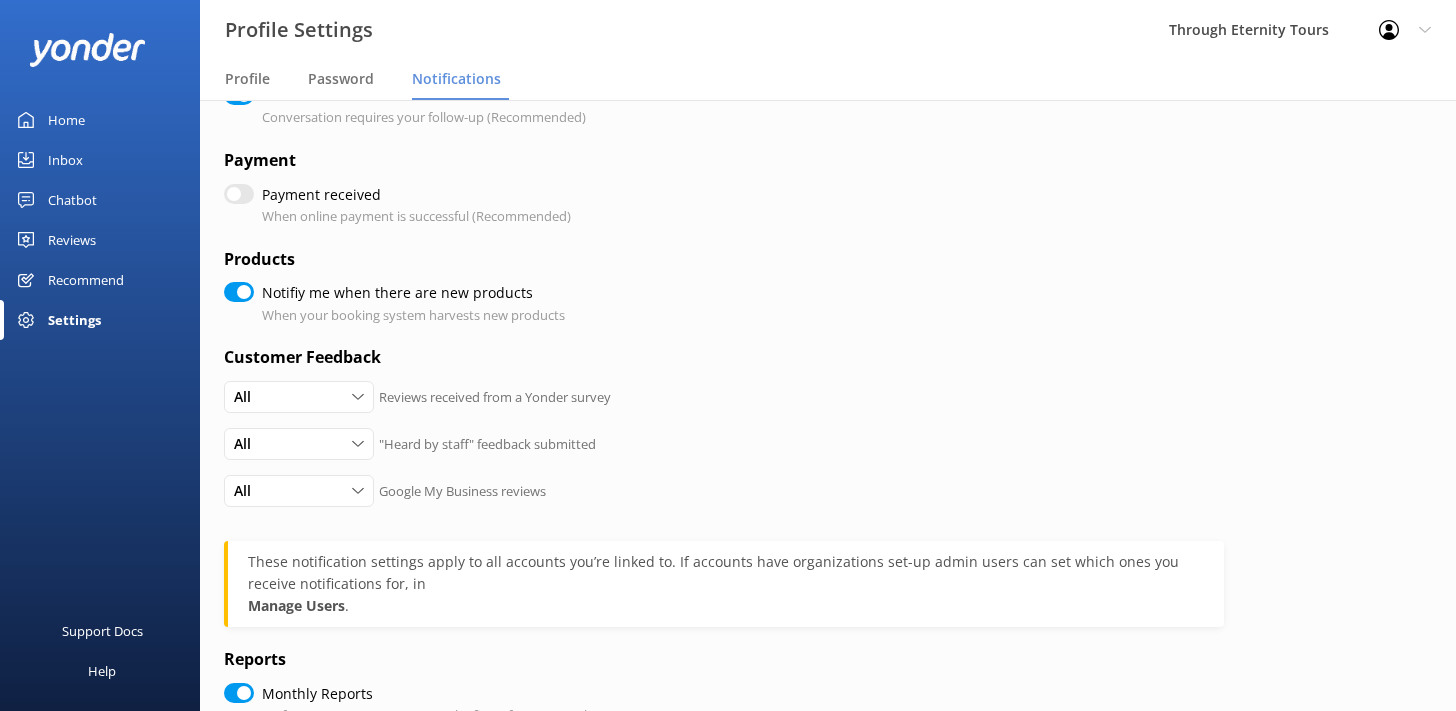 scroll, scrollTop: 601, scrollLeft: 0, axis: vertical 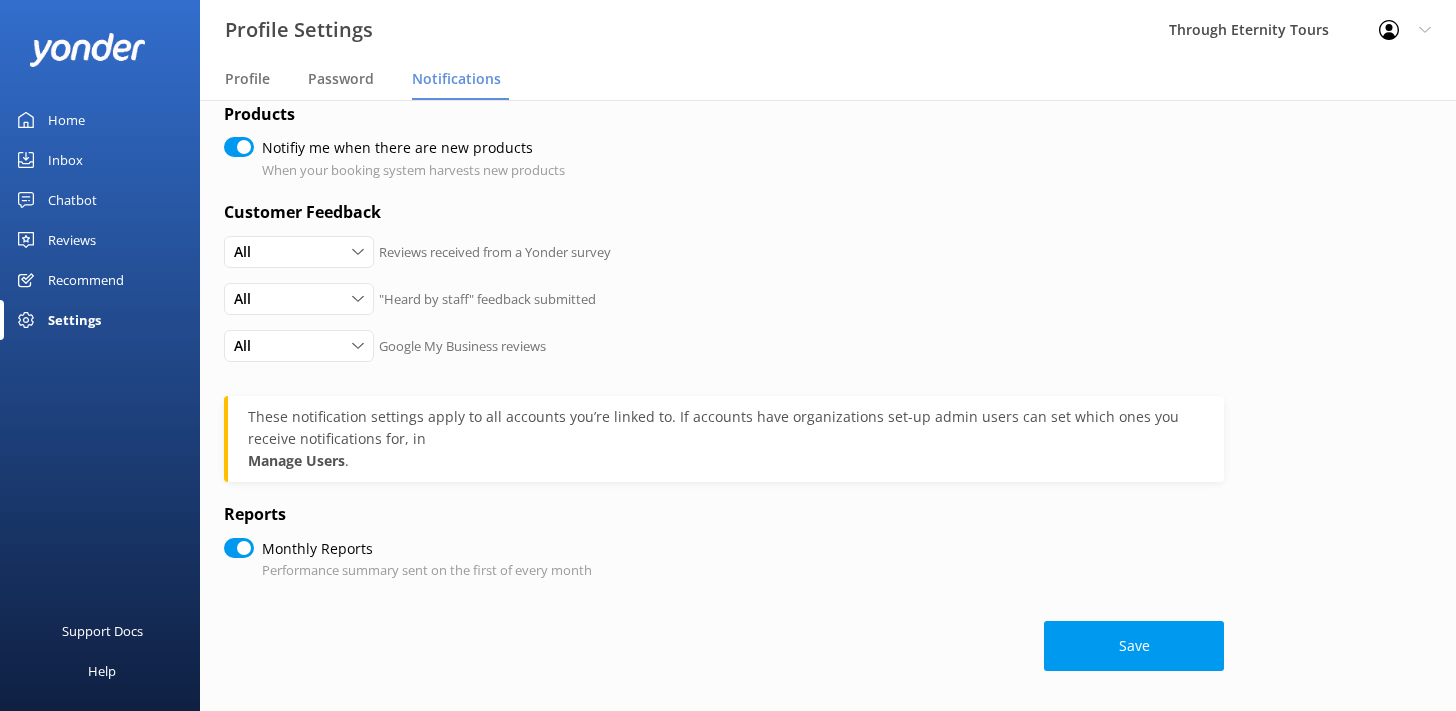 click on "Inbox" at bounding box center (65, 160) 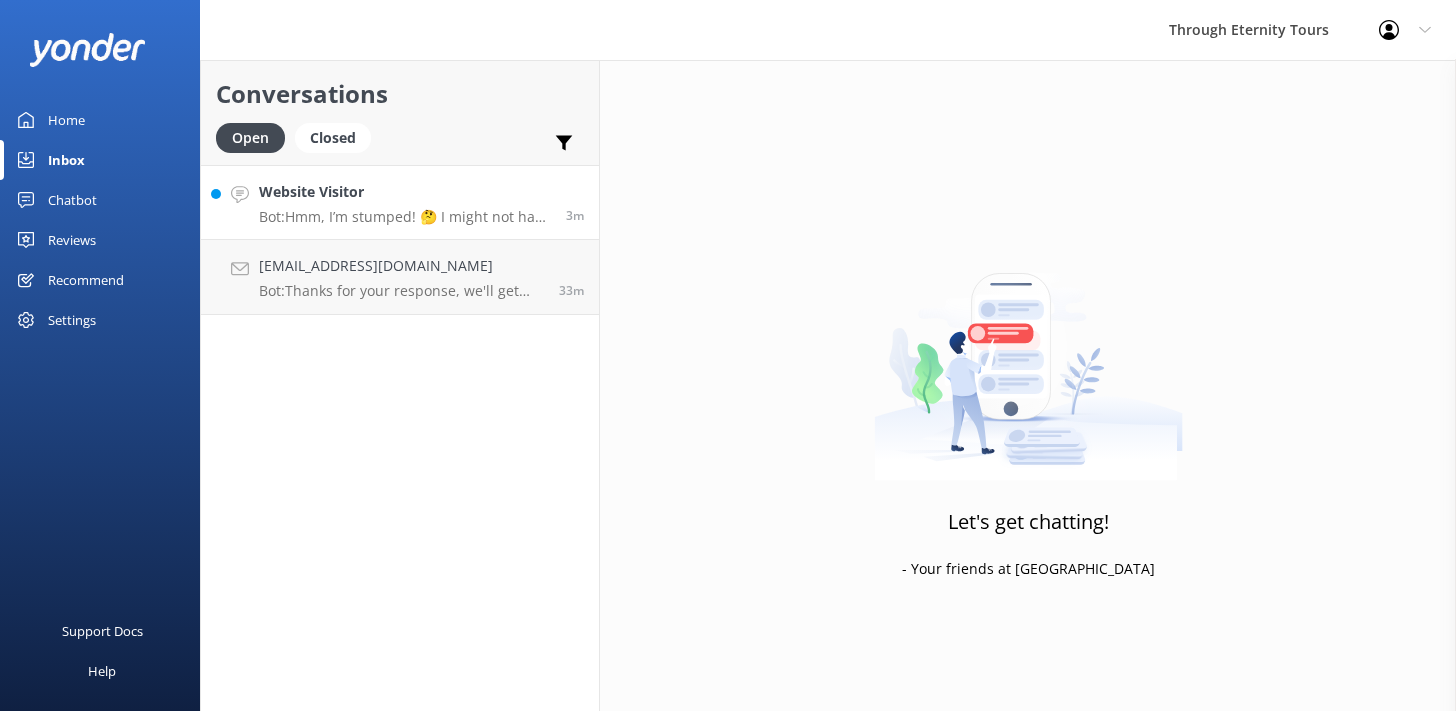 click on "Website Visitor" at bounding box center (405, 192) 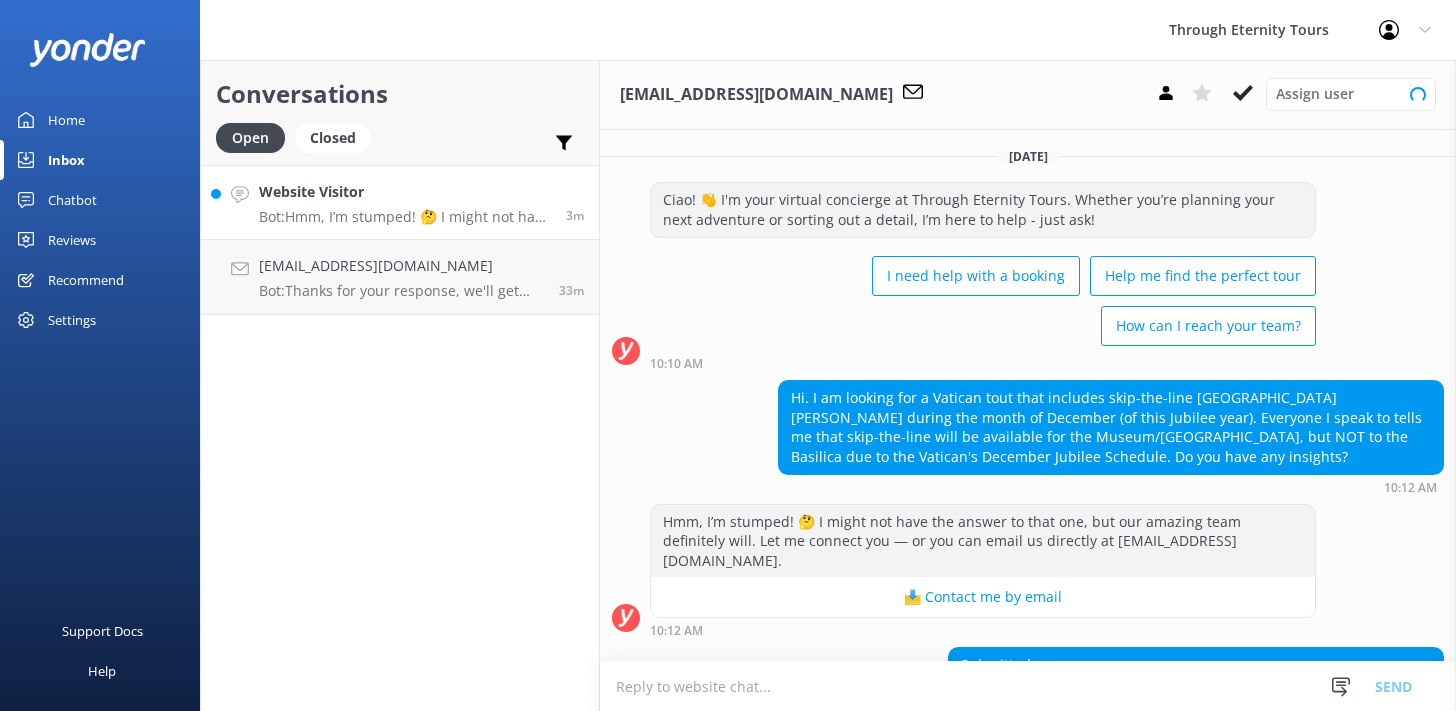scroll, scrollTop: 103, scrollLeft: 0, axis: vertical 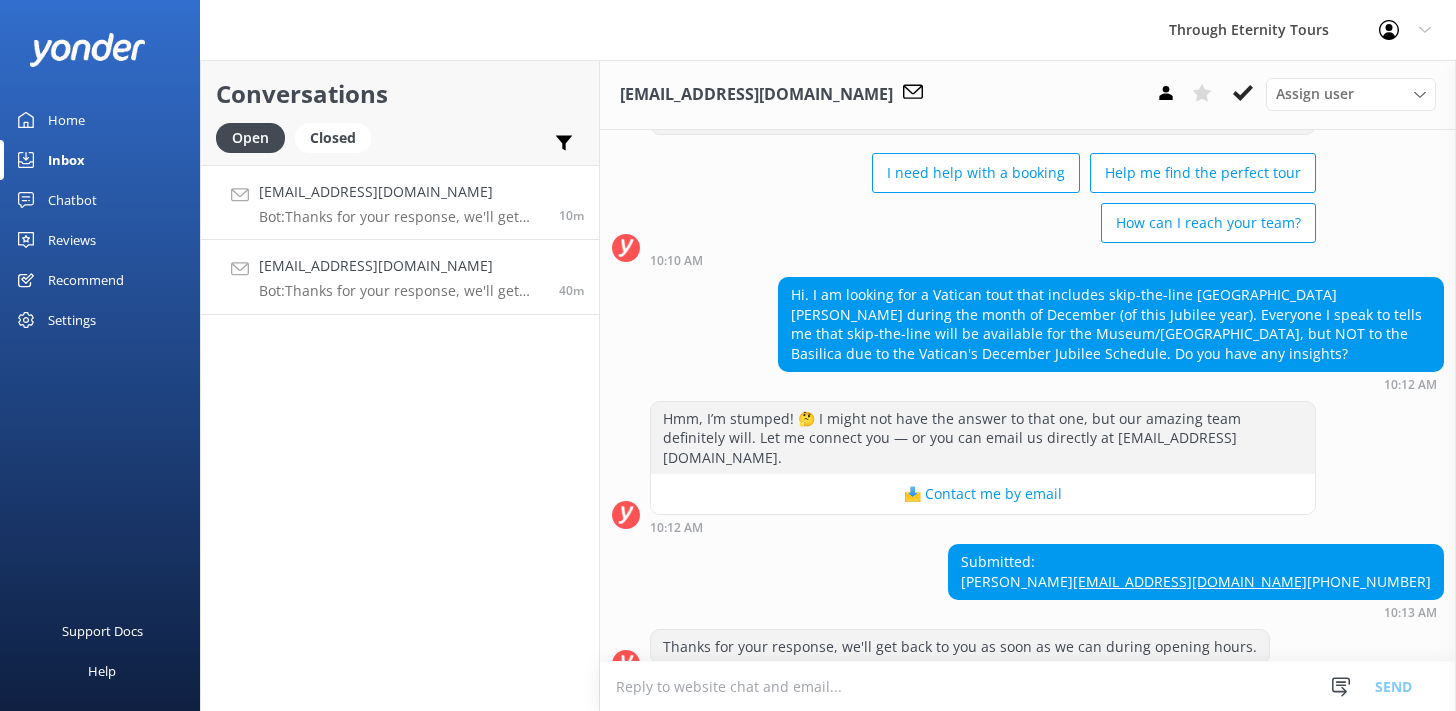 click on "Bot:  Thanks for your response, we'll get back to you as soon as we can during opening hours." at bounding box center (401, 291) 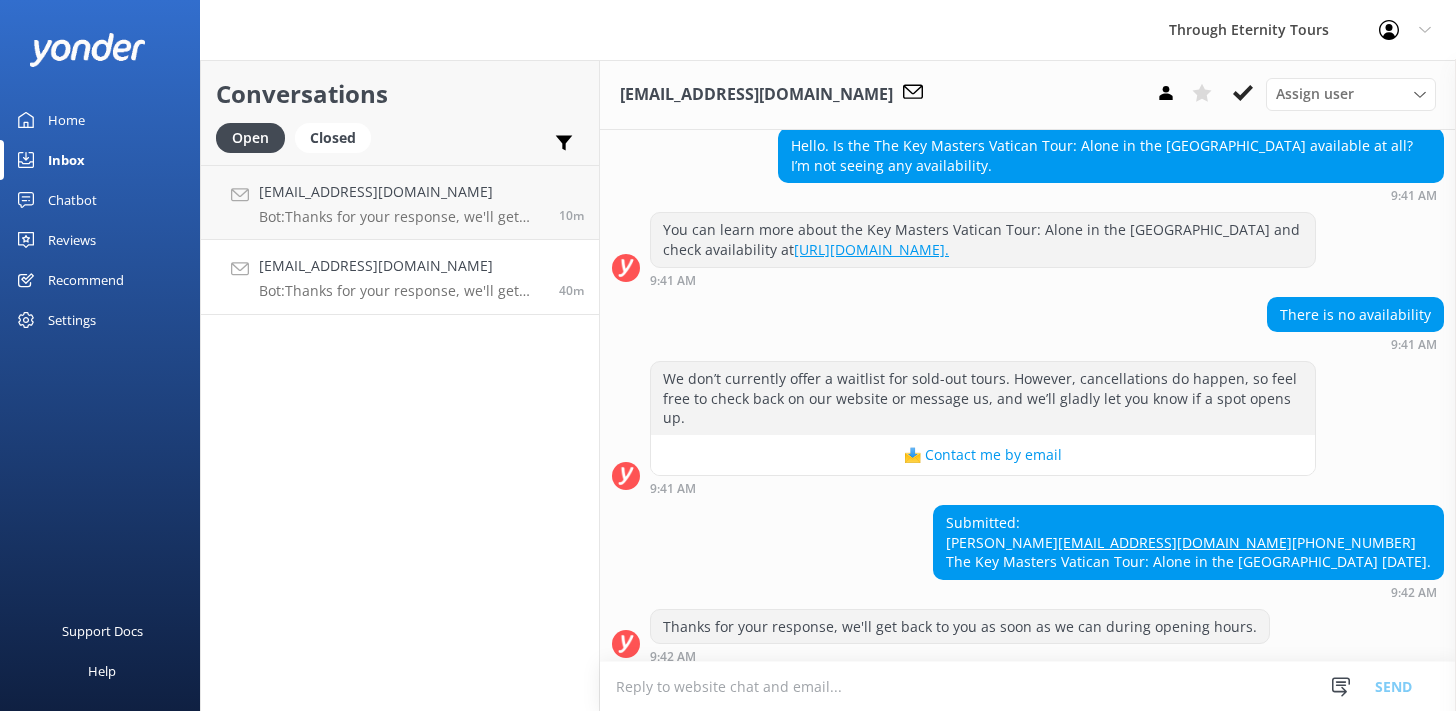 scroll, scrollTop: 225, scrollLeft: 0, axis: vertical 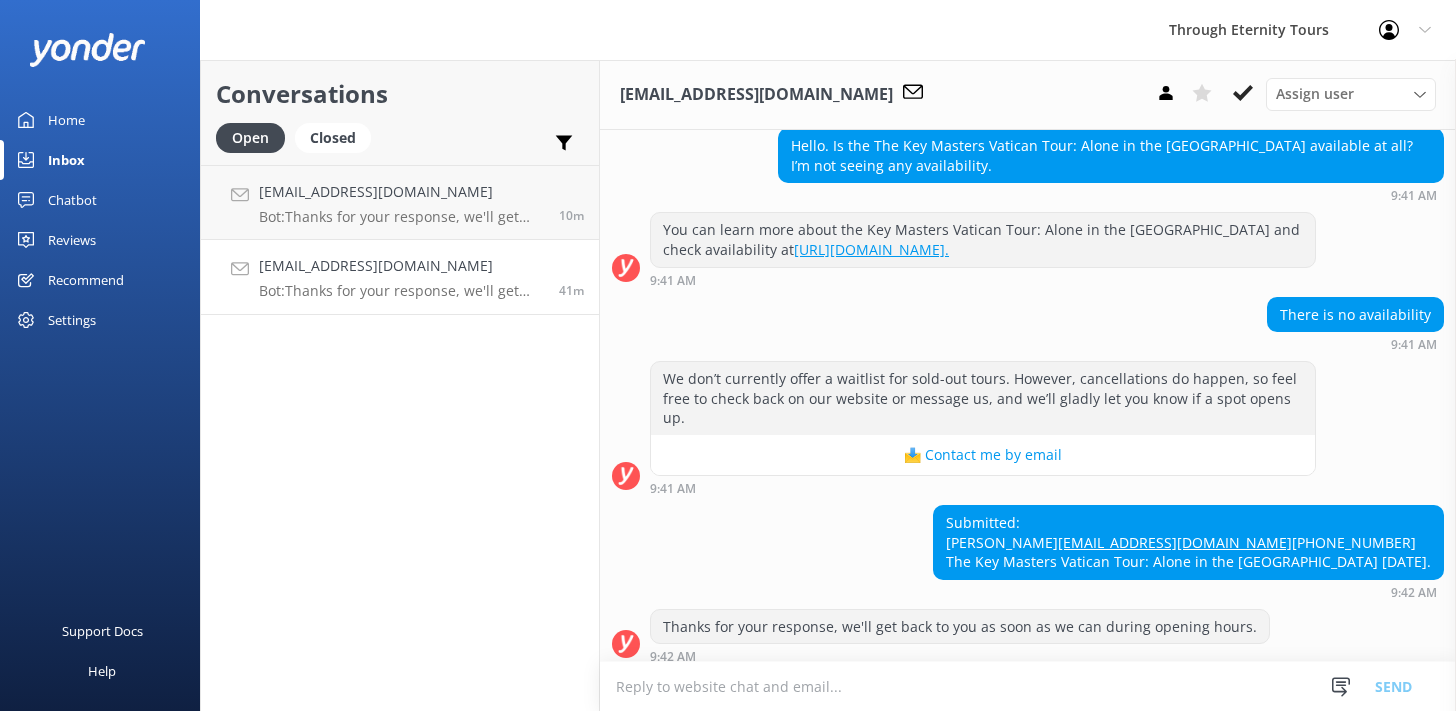 click on "Brittneyspurling18@gmail.com Bot:  Thanks for your response, we'll get back to you as soon as we can during opening hours." at bounding box center [401, 277] 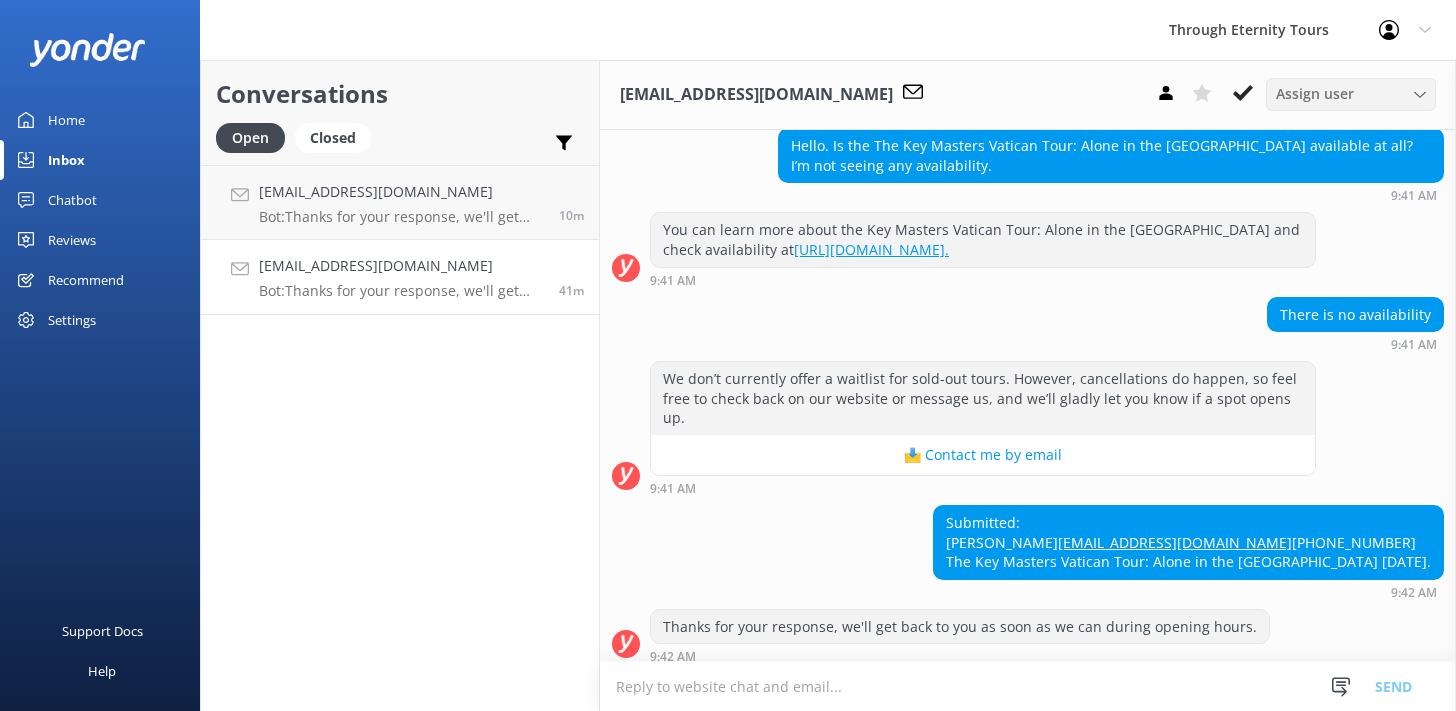 click on "Assign user" at bounding box center (1351, 94) 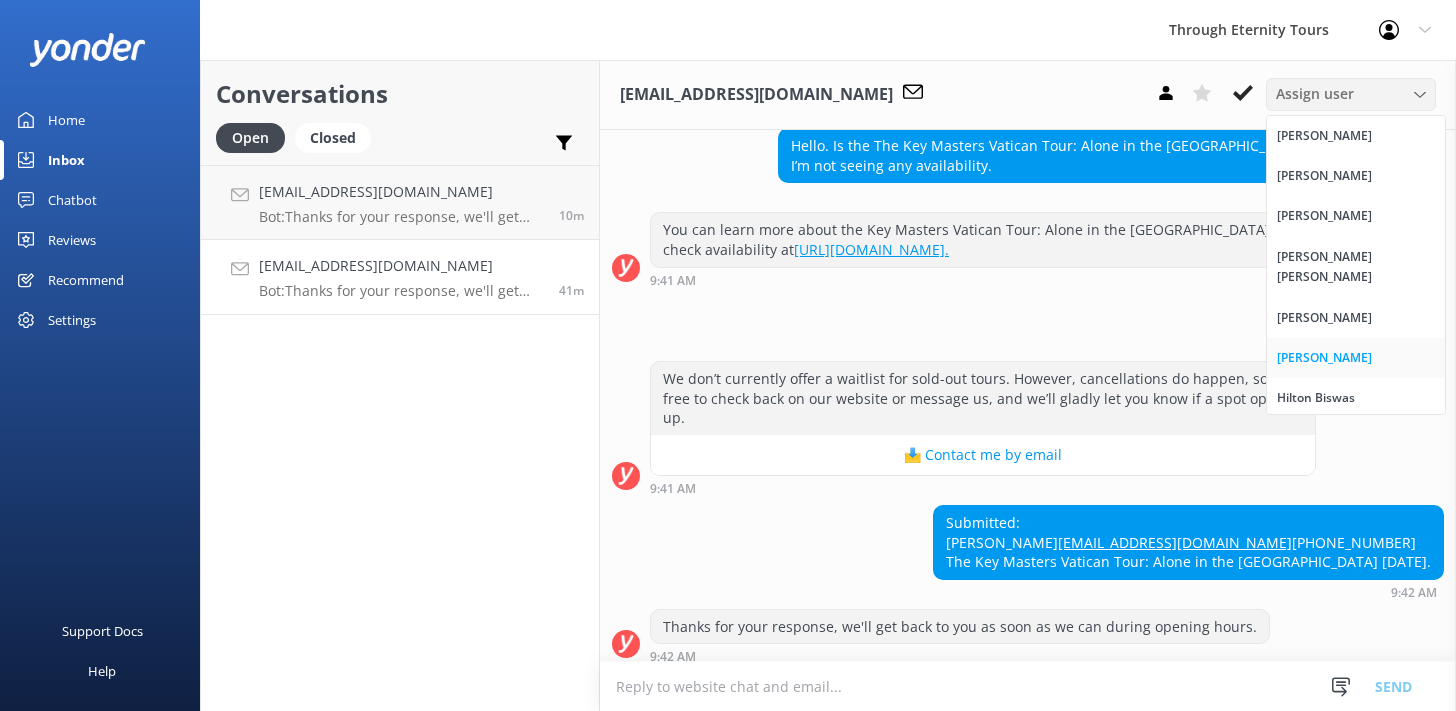 scroll, scrollTop: 227, scrollLeft: 0, axis: vertical 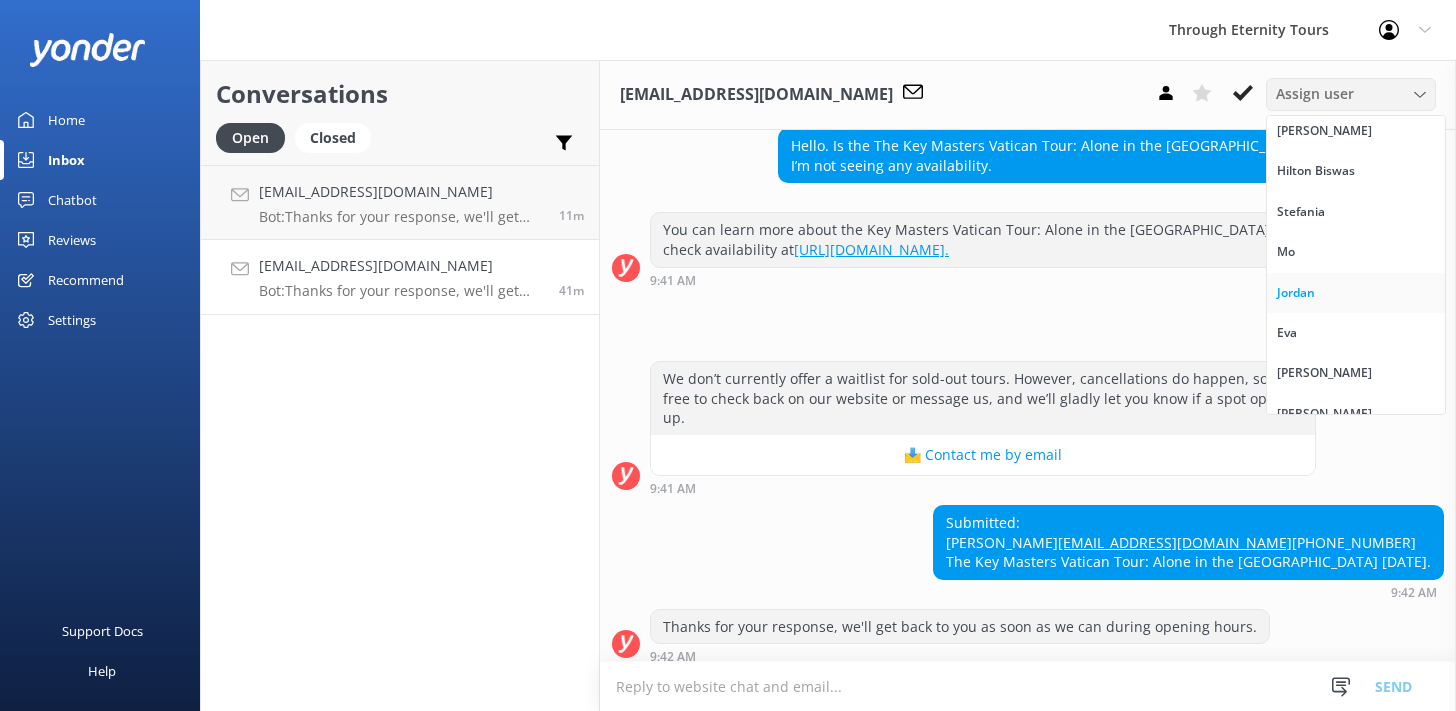 click on "Jordan" at bounding box center [1356, 293] 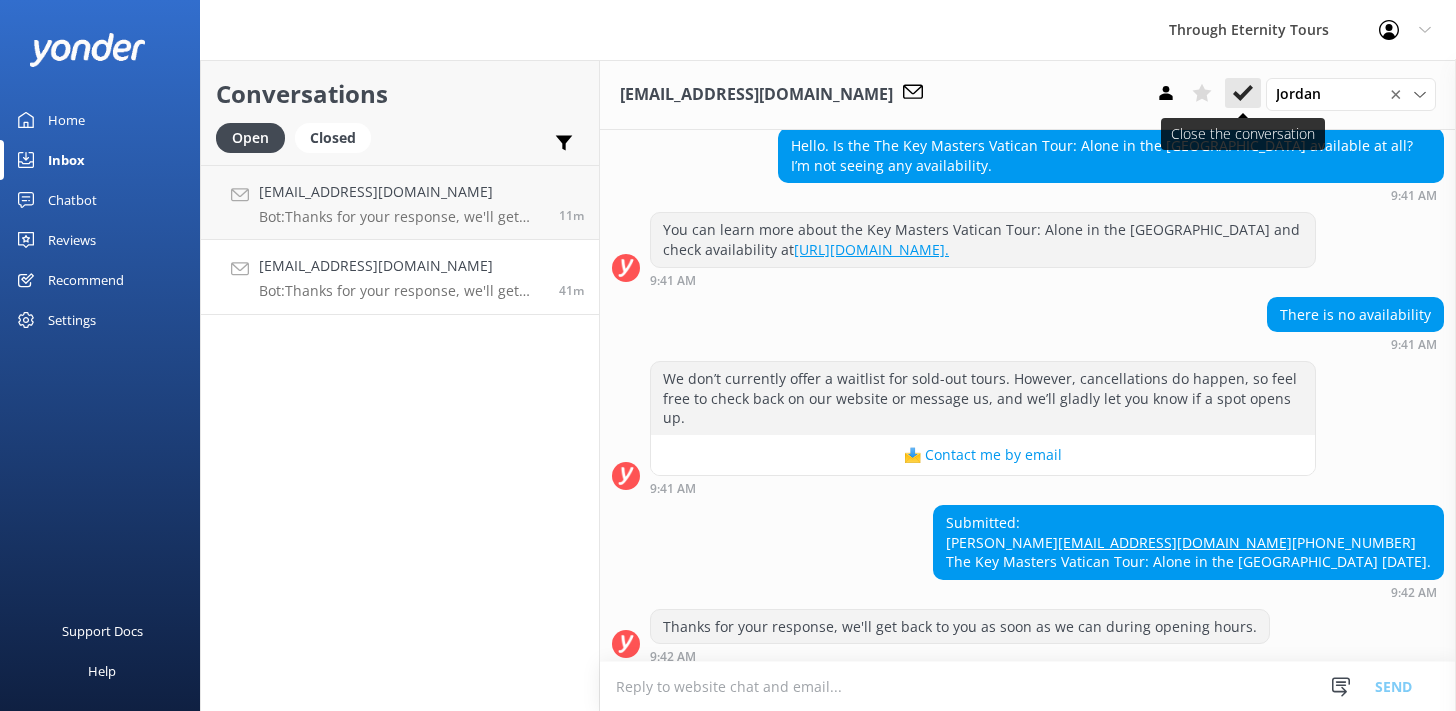 scroll, scrollTop: 296, scrollLeft: 0, axis: vertical 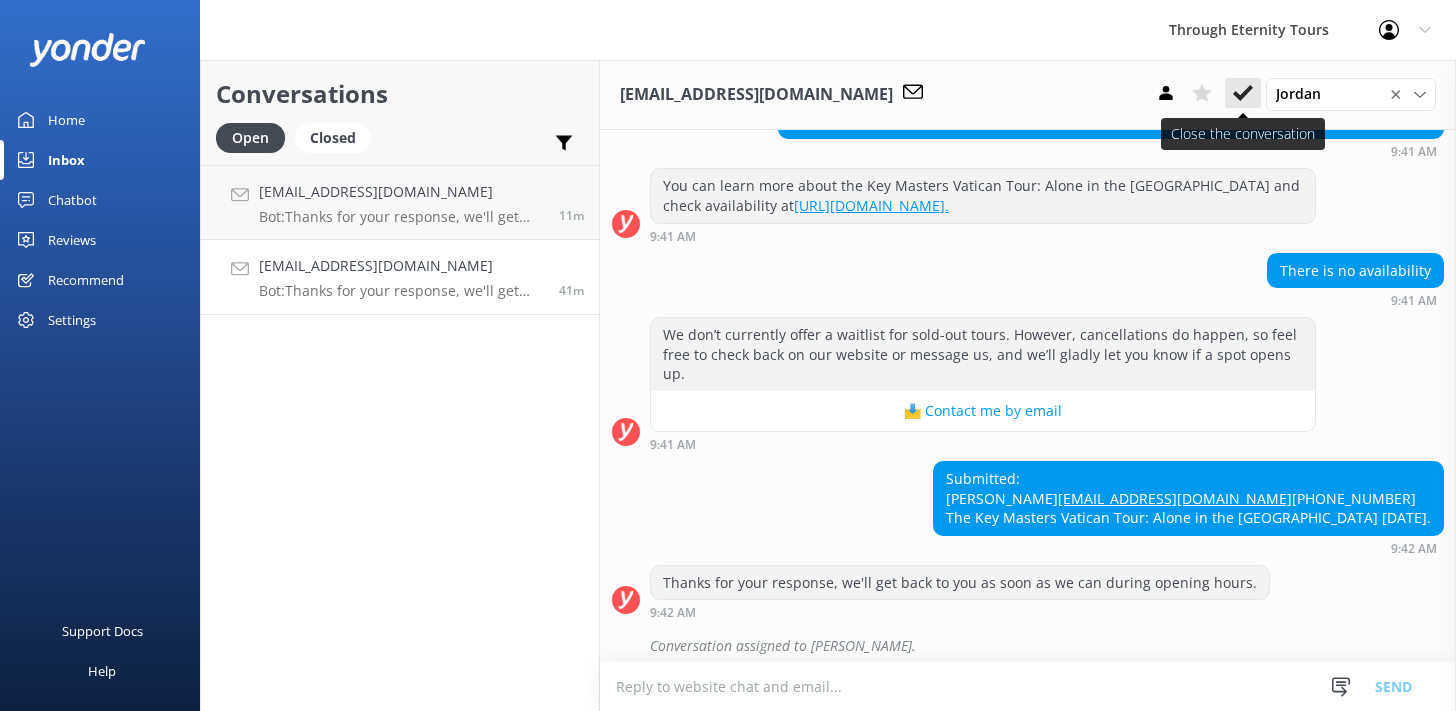 click 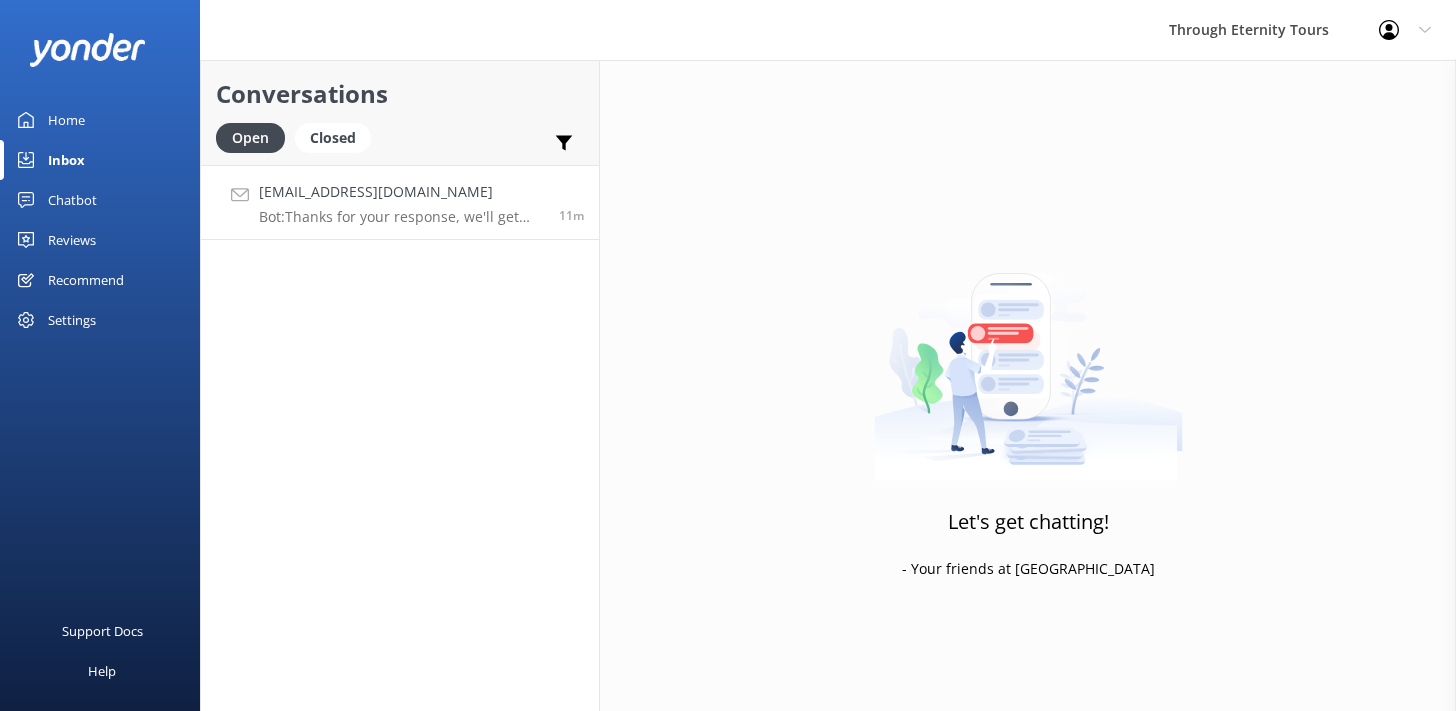 click on "tedbowling@gmail.com Bot:  Thanks for your response, we'll get back to you as soon as we can during opening hours." at bounding box center (401, 202) 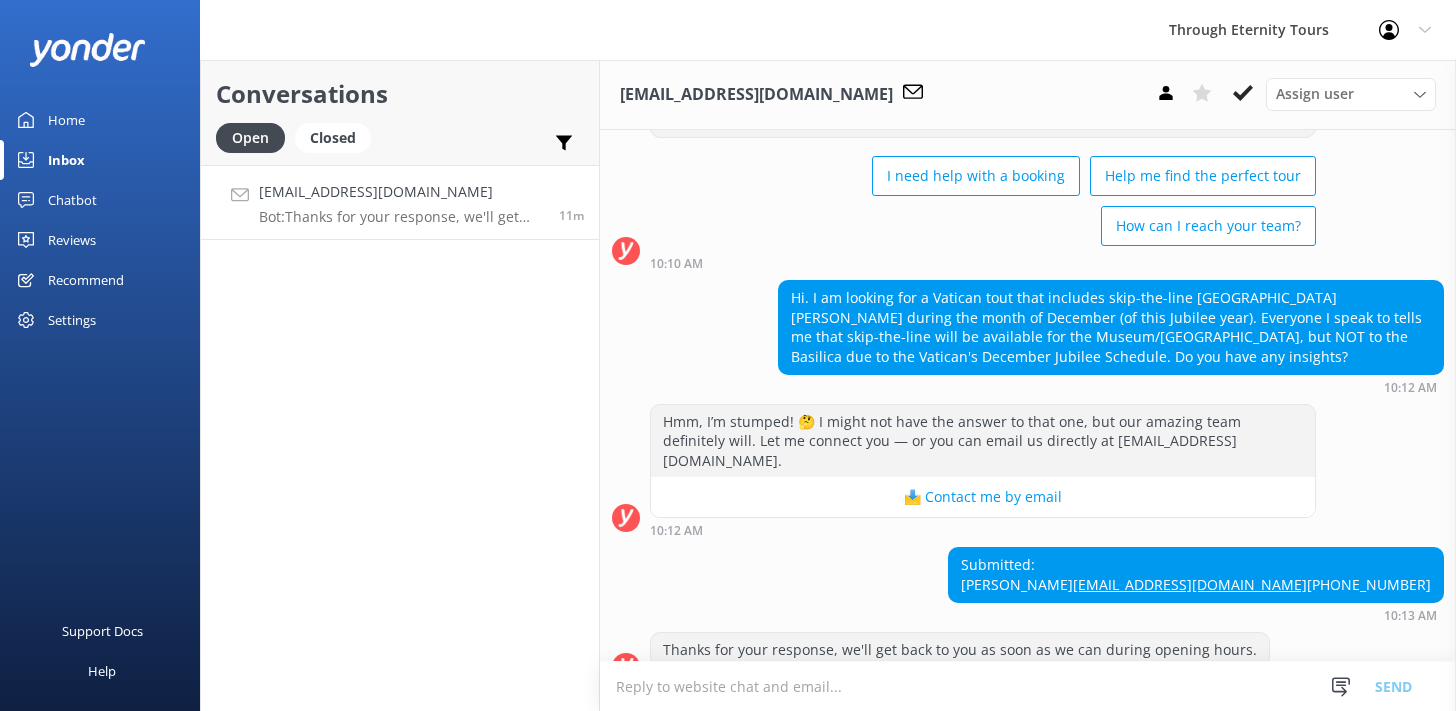 scroll, scrollTop: 103, scrollLeft: 0, axis: vertical 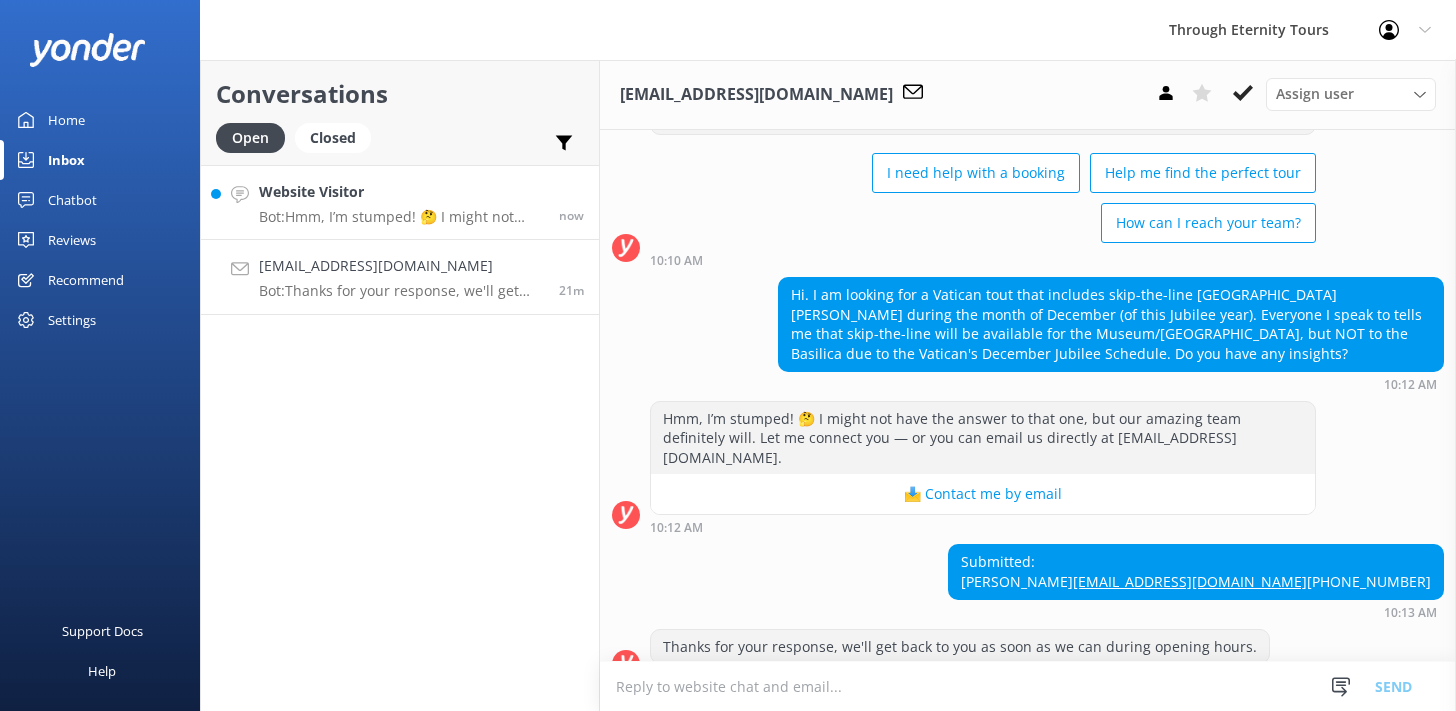 click on "Website Visitor Bot:  Hmm, I’m stumped! 🤔
I might not have the answer to that one, but our amazing team definitely will. Let me connect you — or you can email us directly at office@througheternity.com." at bounding box center (401, 202) 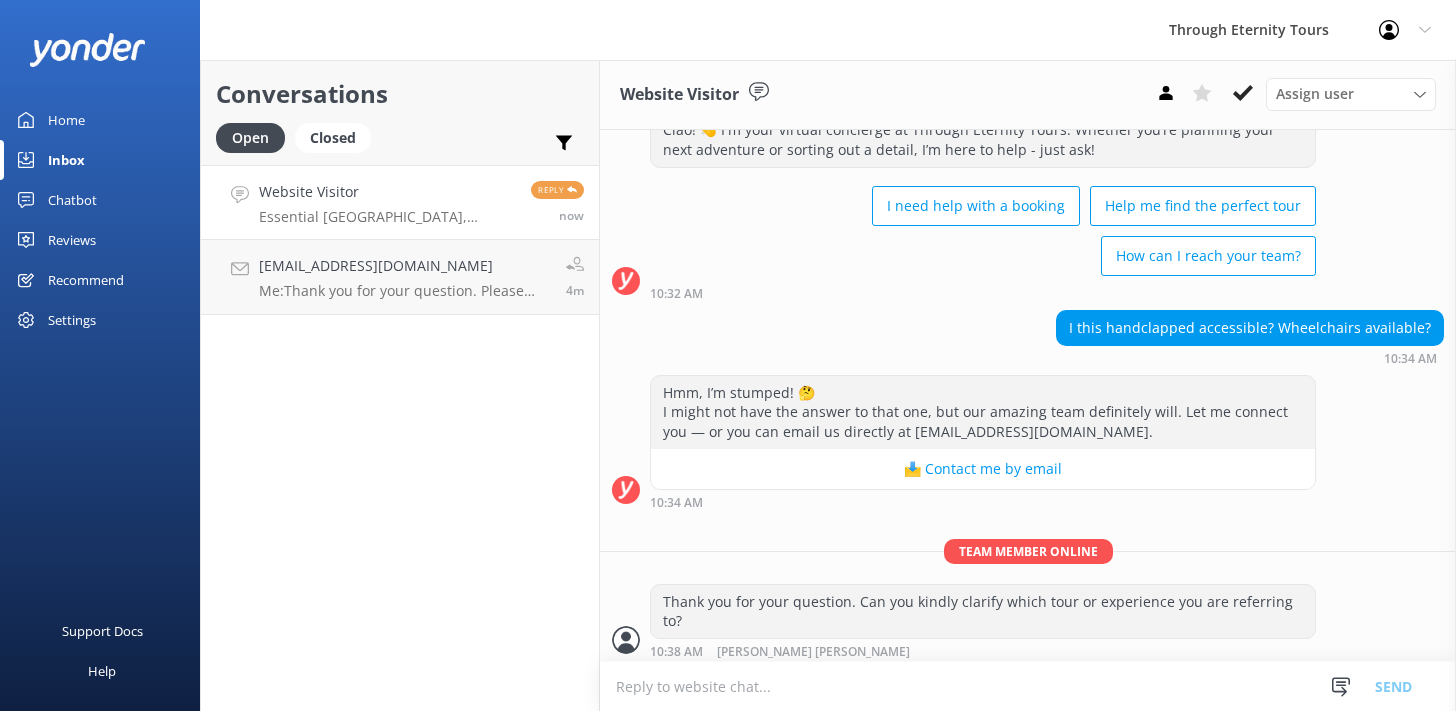 scroll, scrollTop: 72, scrollLeft: 0, axis: vertical 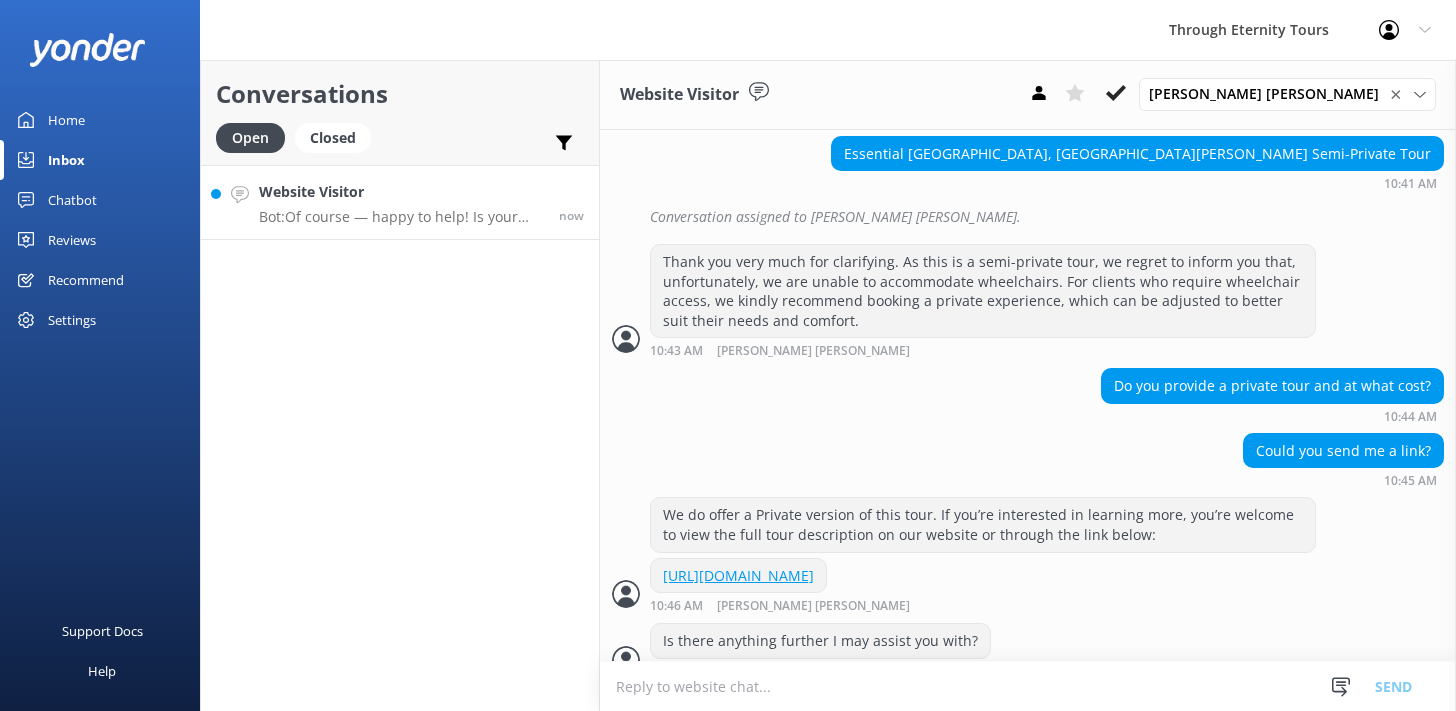 click on "Website Visitor" at bounding box center (401, 192) 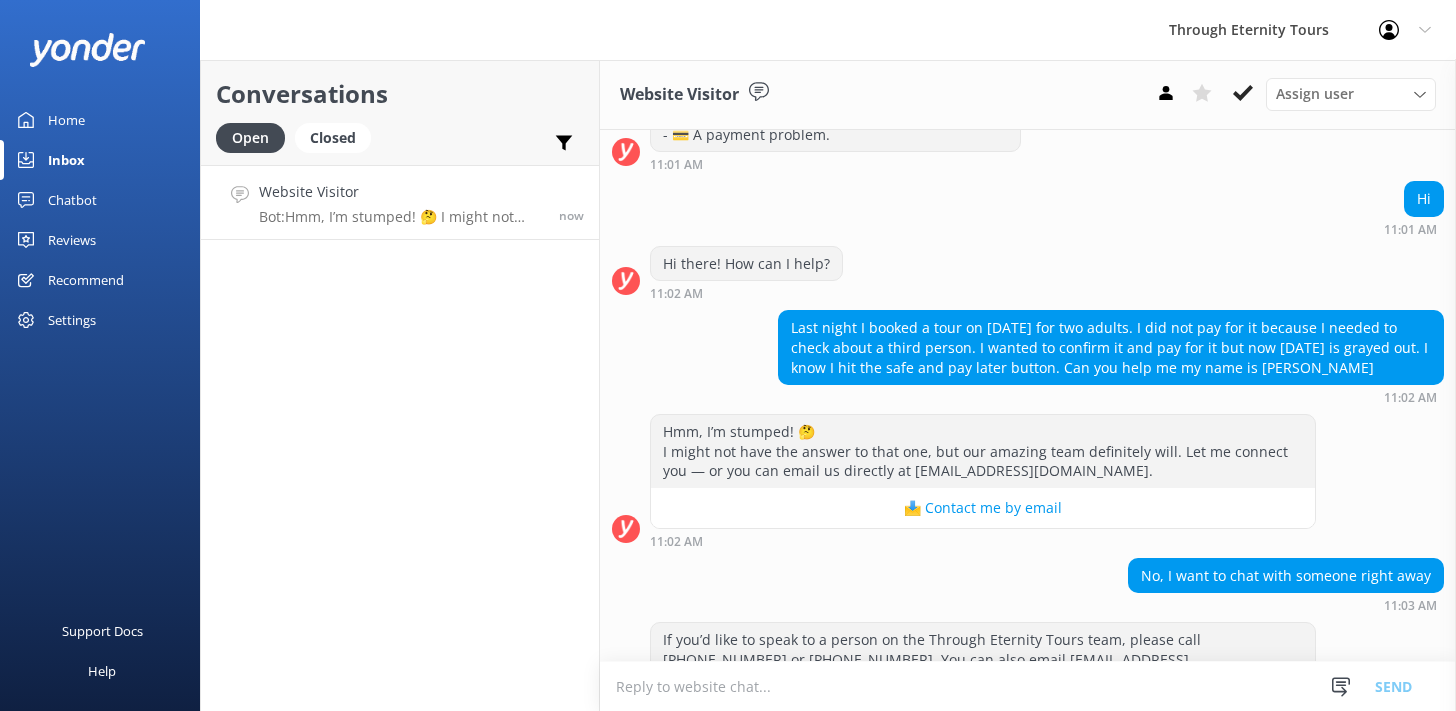 scroll, scrollTop: 421, scrollLeft: 0, axis: vertical 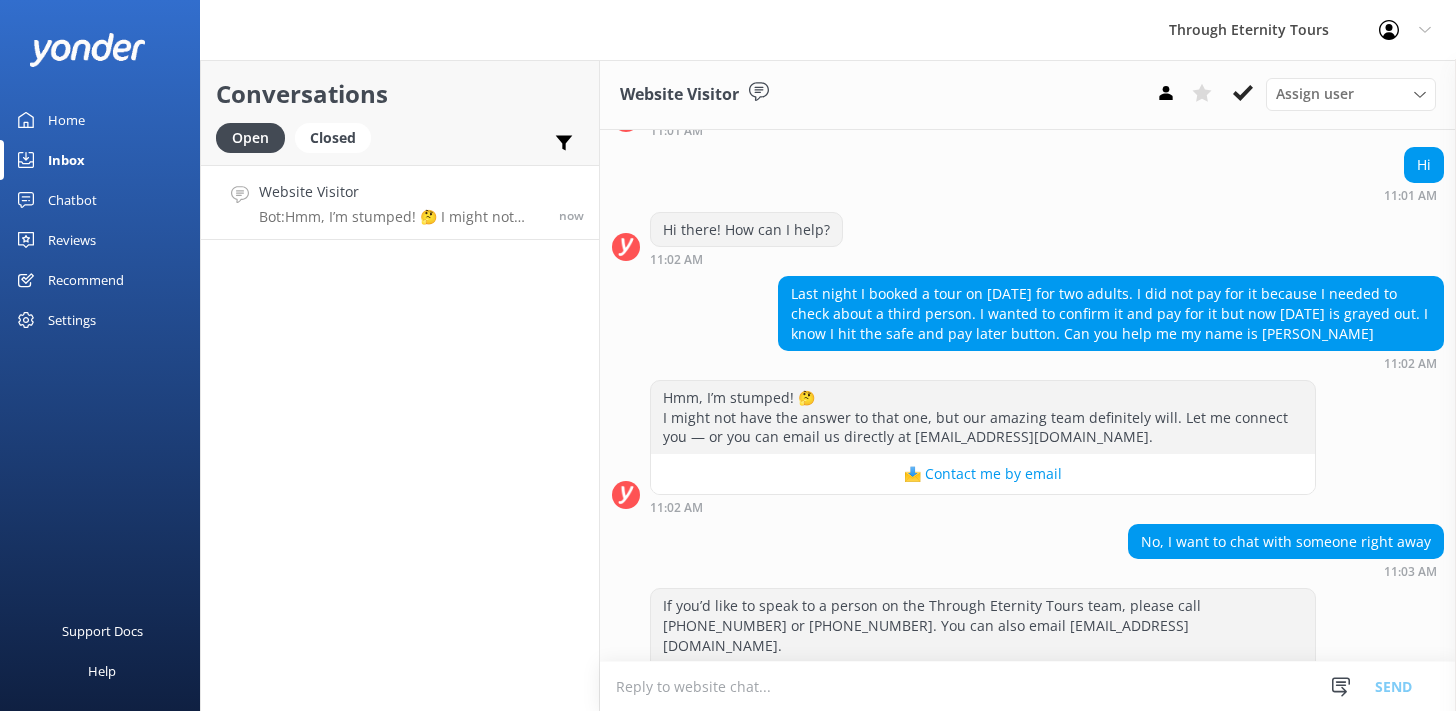 click on "Last night I booked a tour on 14 September for two adults. I did not pay for it because I needed to check about a third person. I wanted to confirm it and pay for it but now 14th of September is grayed out. I know I hit the safe and pay later button. Can you help me my name is Mary SKVARCH" at bounding box center [1111, 313] 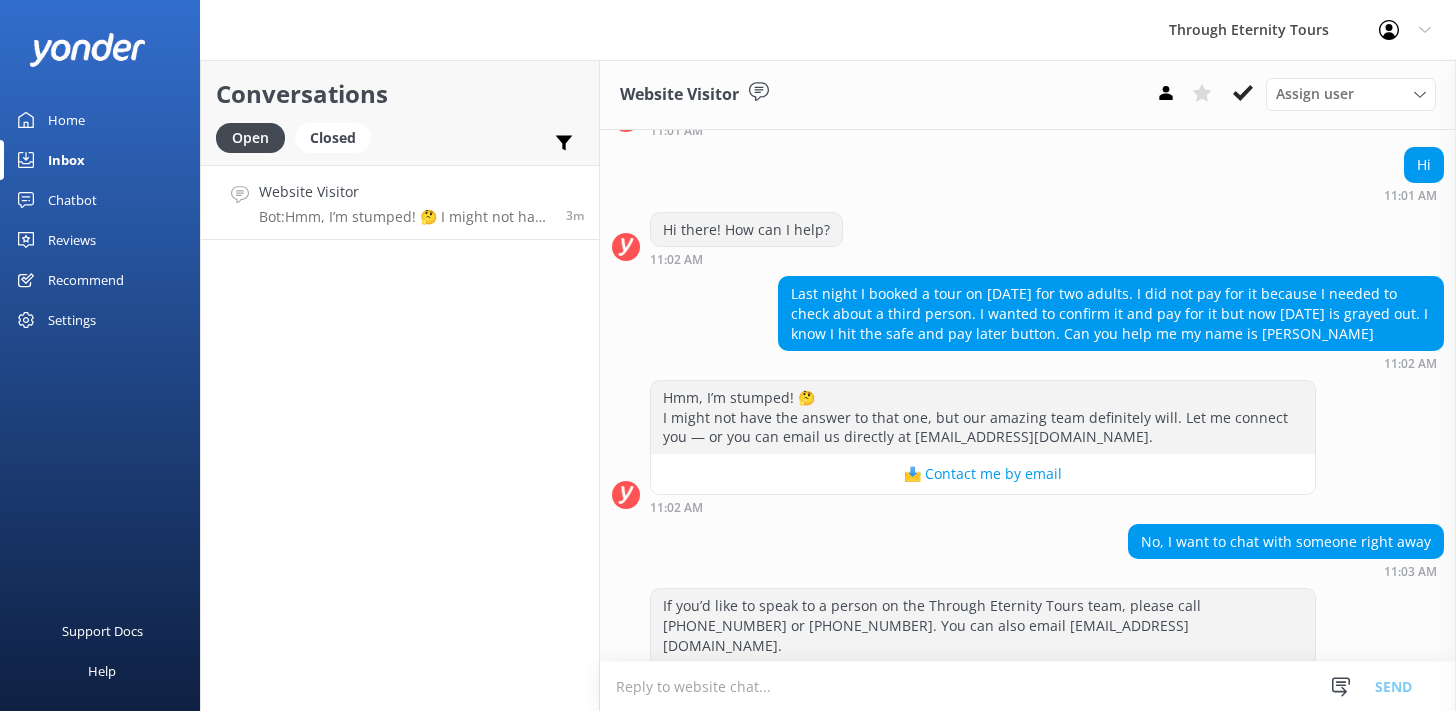 click on "Last night I booked a tour on 14 September for two adults. I did not pay for it because I needed to check about a third person. I wanted to confirm it and pay for it but now 14th of September is grayed out. I know I hit the safe and pay later button. Can you help me my name is Mary SKVARCH 11:02 AM" at bounding box center (1028, 323) 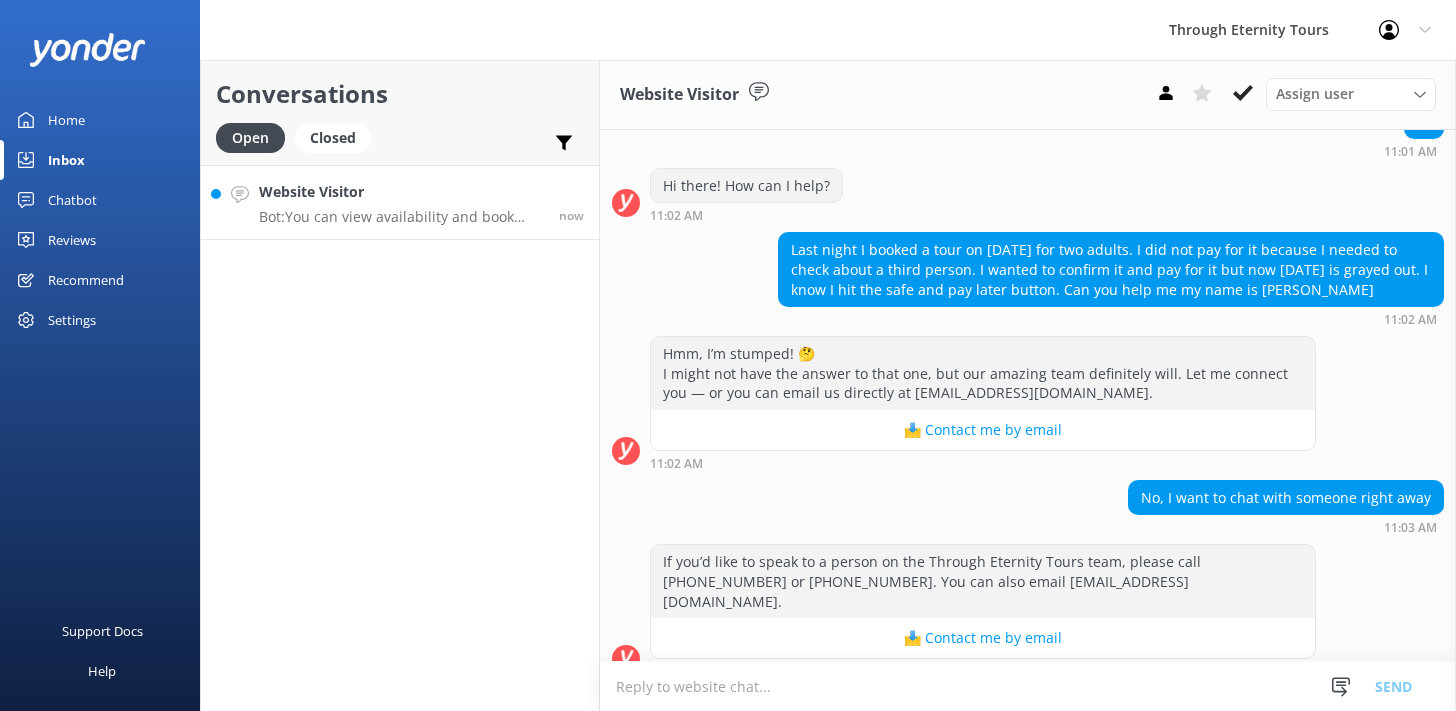 click on "Website Visitor" at bounding box center (401, 192) 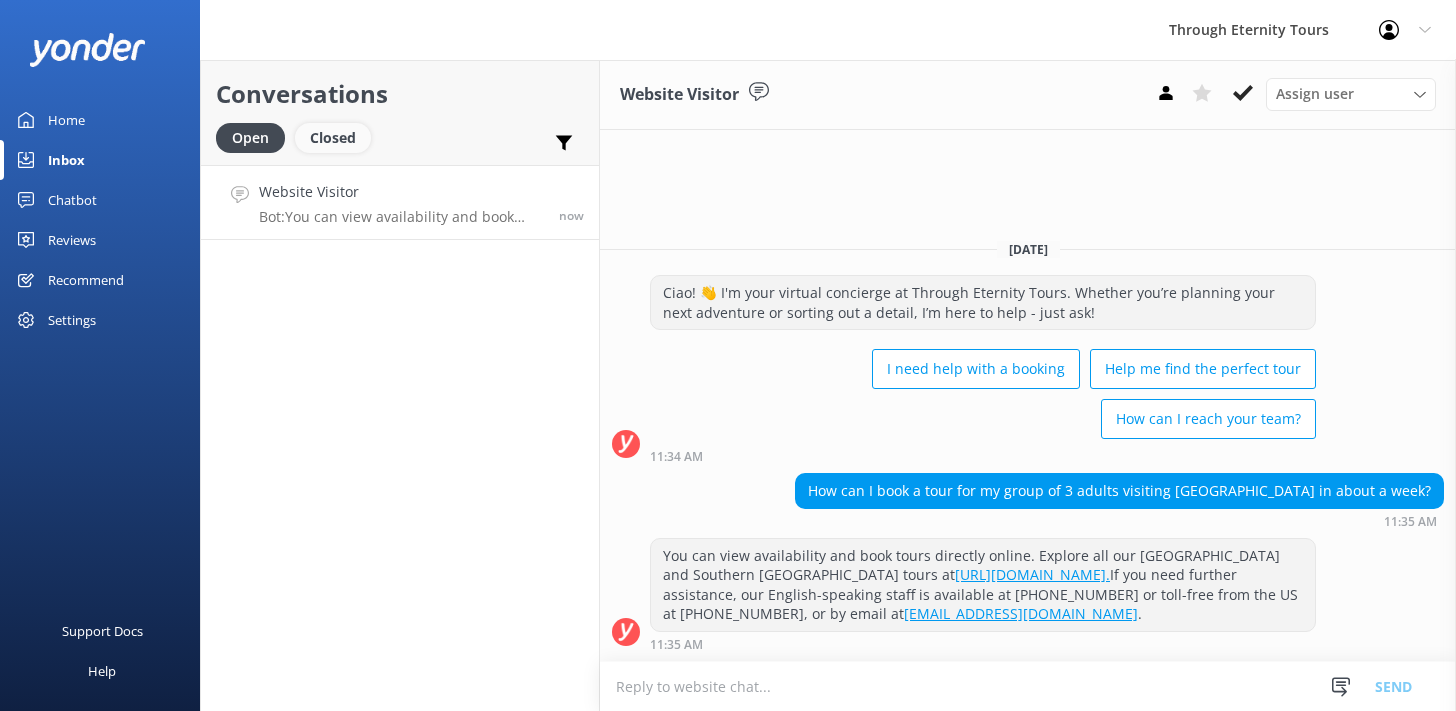 click on "Closed" at bounding box center (333, 138) 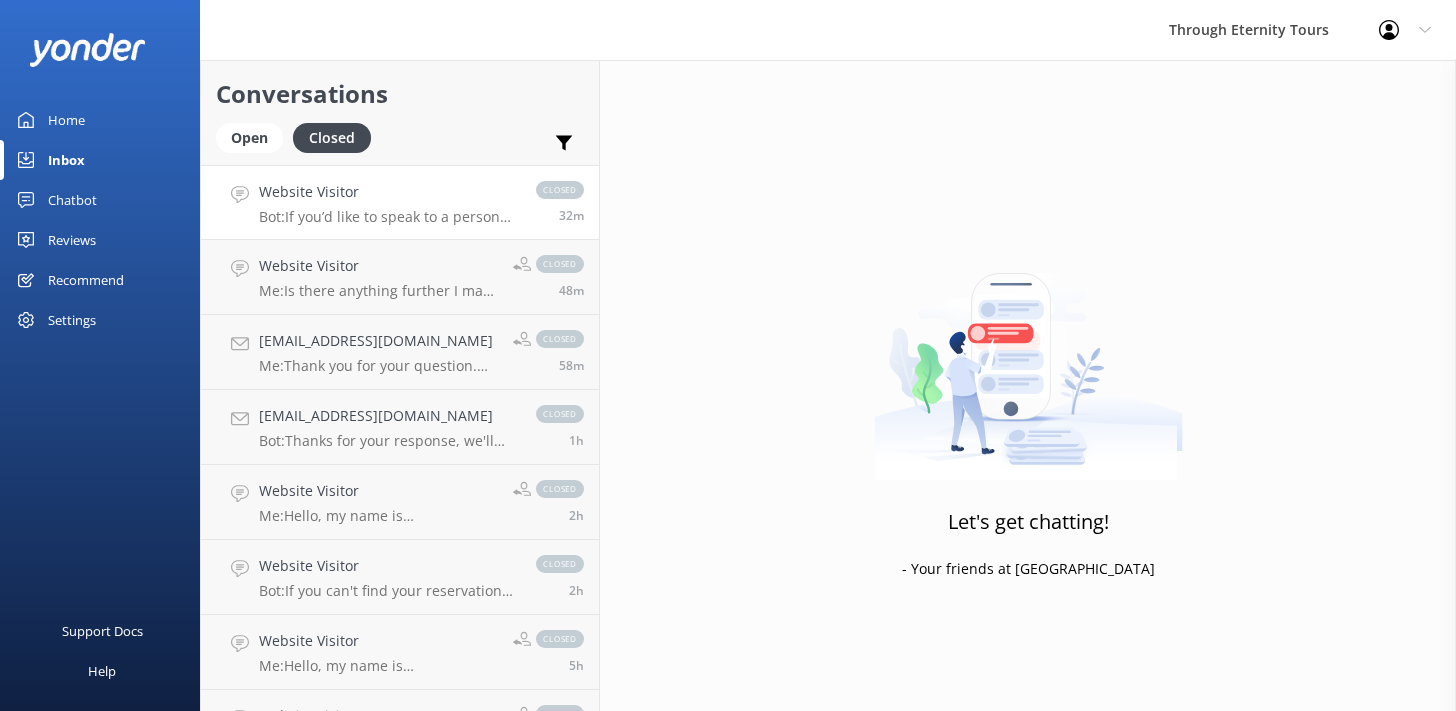 click on "Bot:  If you’d like to speak to a person on the Through Eternity Tours team, please call 1-800-267-7581 or +39 06 4525 3786. You can also email office@througheternity.com." at bounding box center [387, 217] 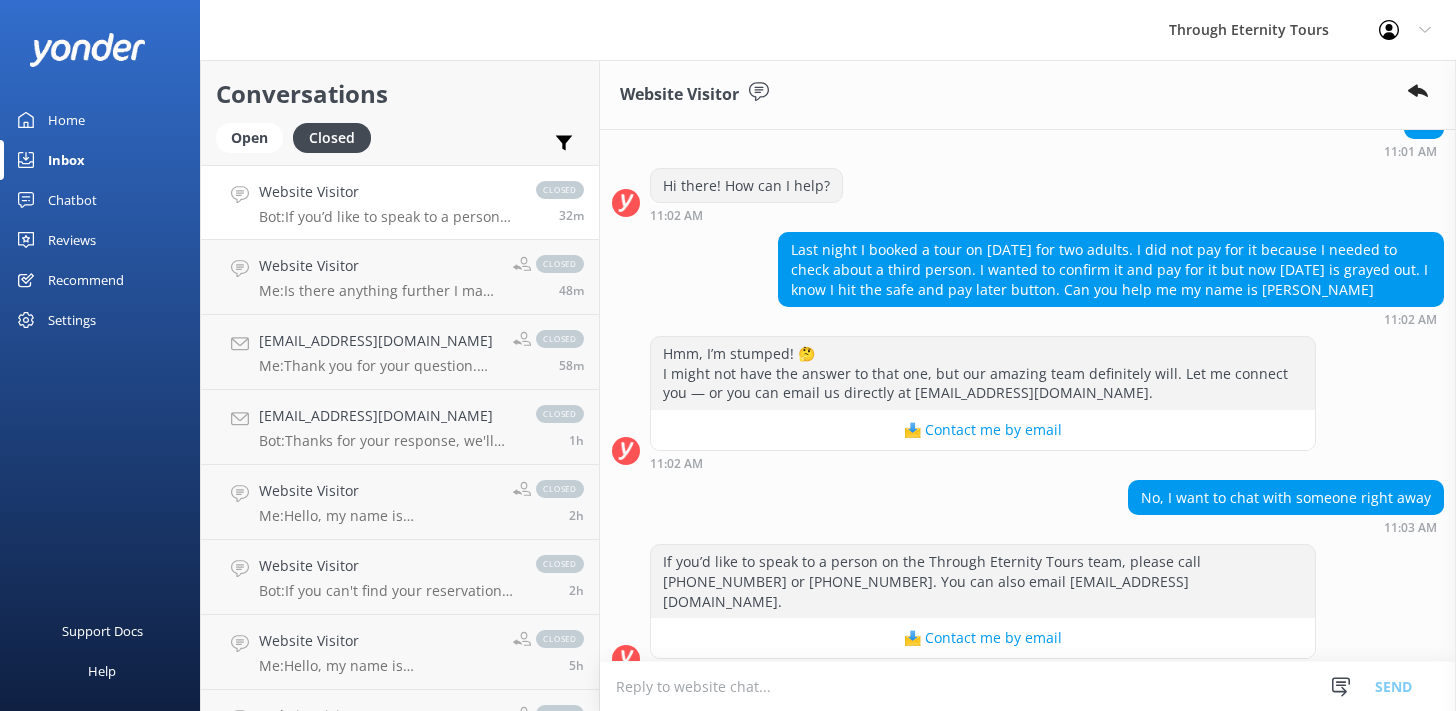 scroll, scrollTop: 465, scrollLeft: 0, axis: vertical 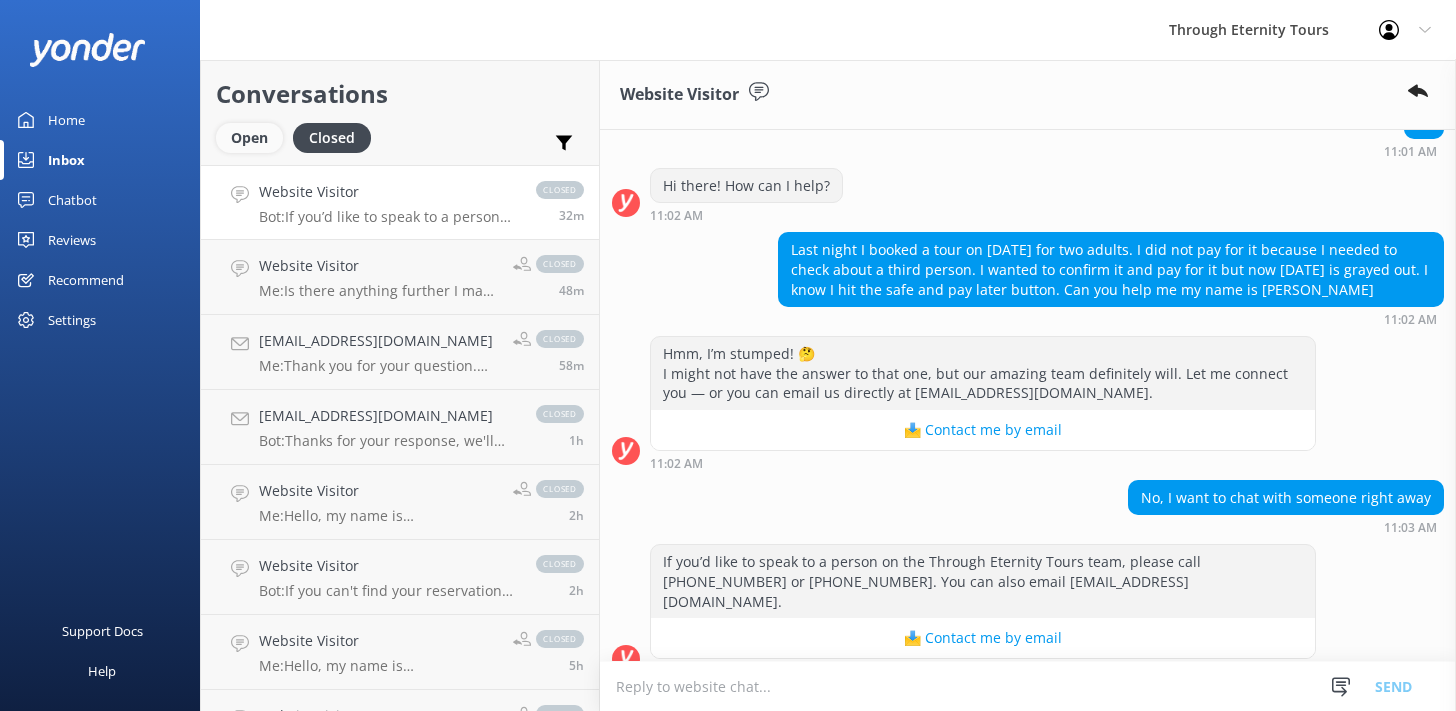 click on "Open" at bounding box center [249, 138] 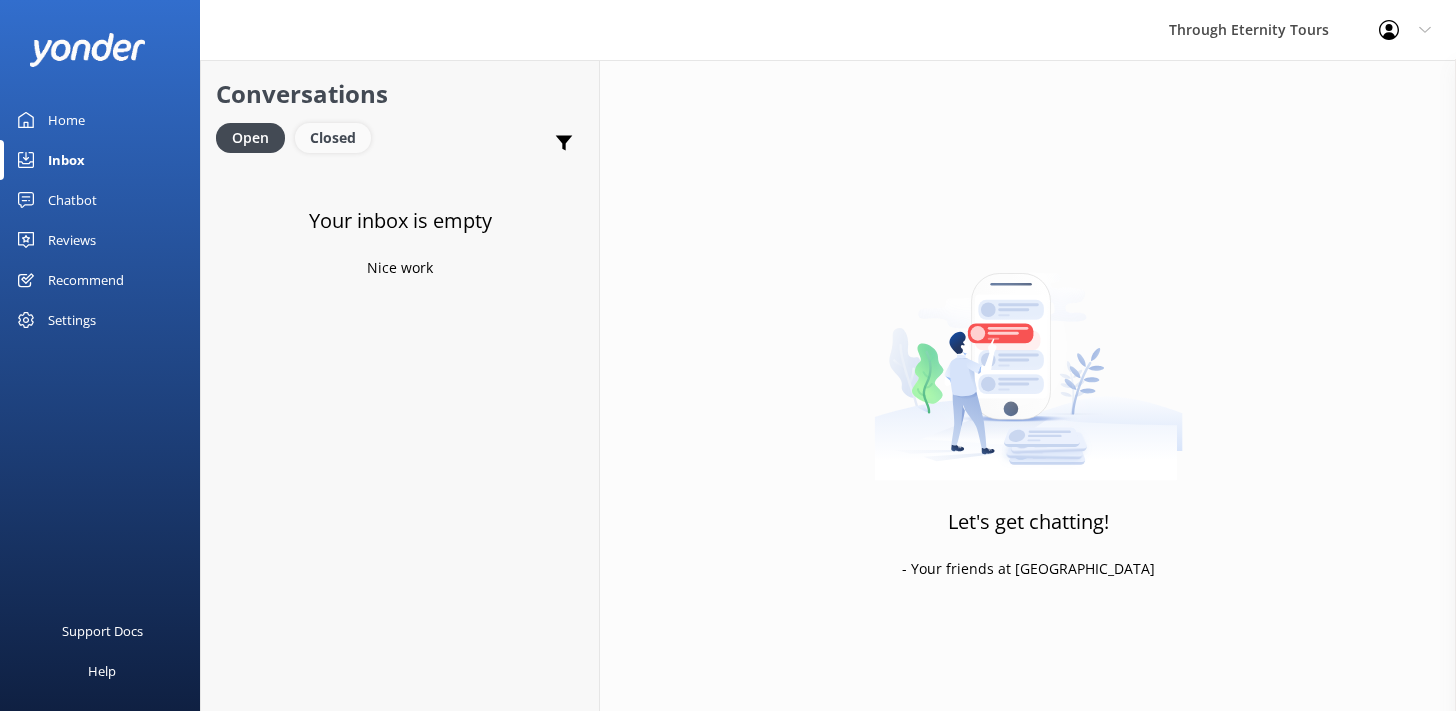 click on "Closed" at bounding box center [333, 138] 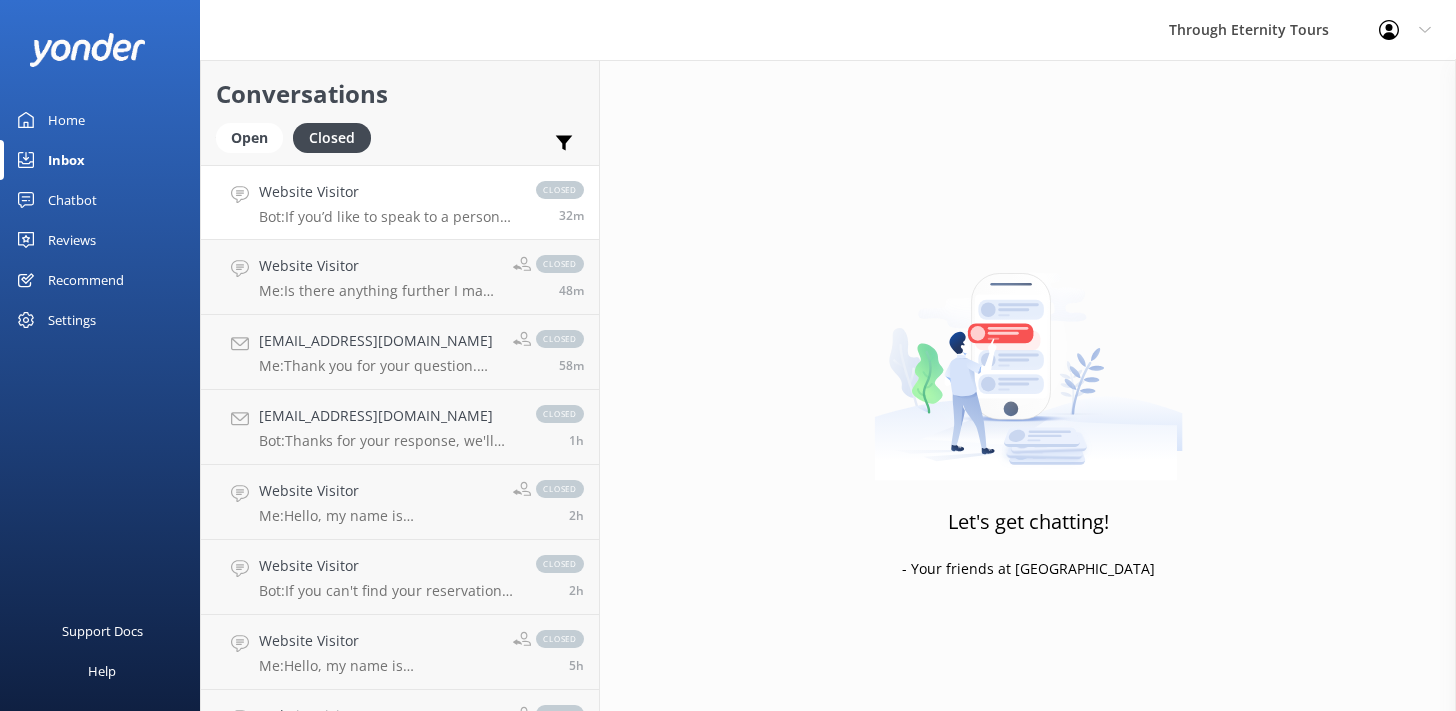 click on "Website Visitor Bot:  If you’d like to speak to a person on the Through Eternity Tours team, please call 1-800-267-7581 or +39 06 4525 3786. You can also email office@througheternity.com." at bounding box center (387, 202) 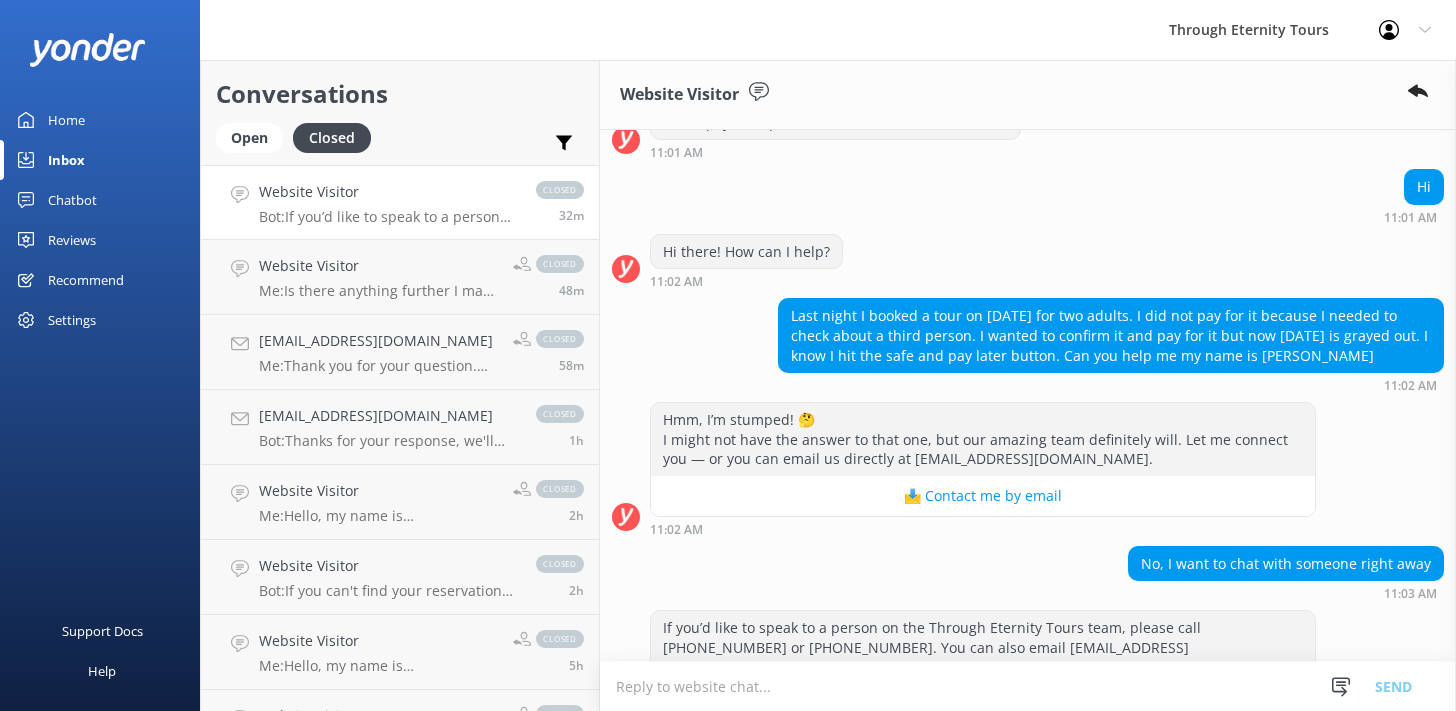 scroll, scrollTop: 465, scrollLeft: 0, axis: vertical 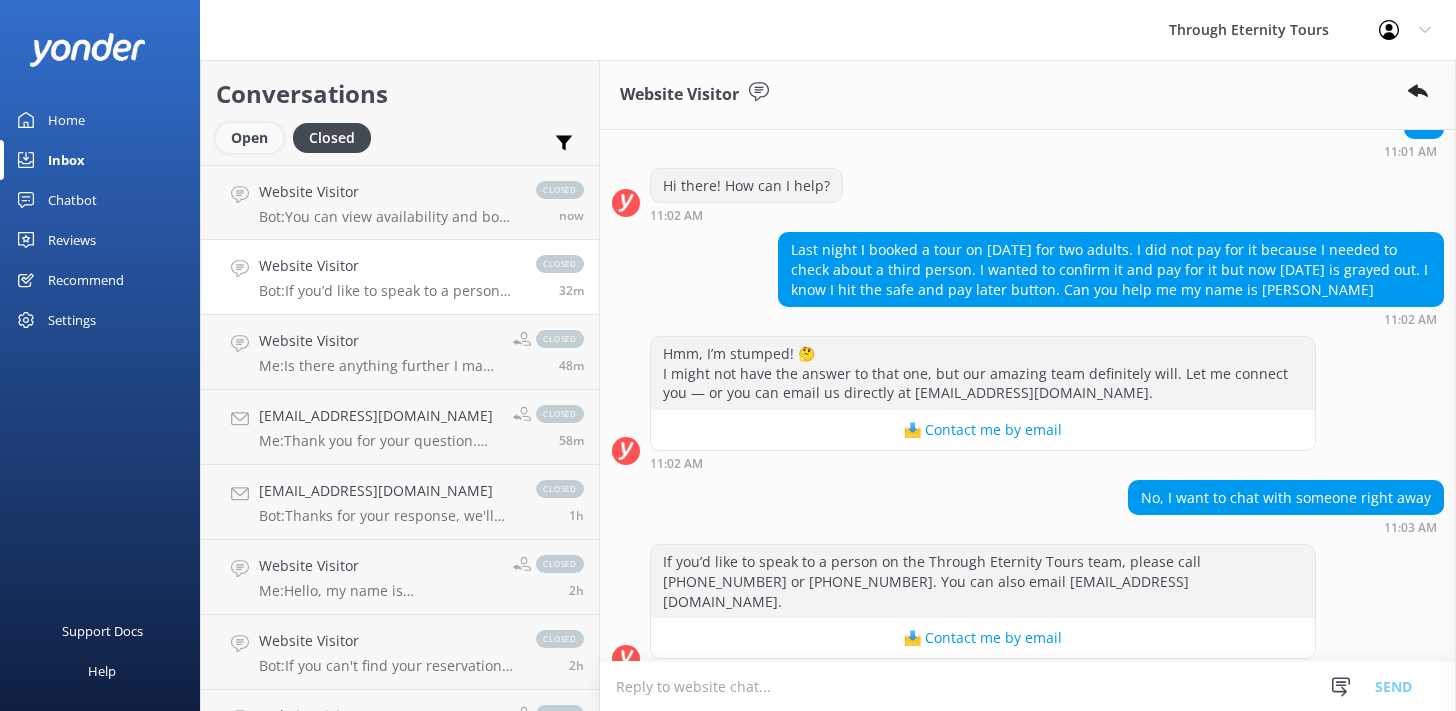 click on "Open" at bounding box center (249, 138) 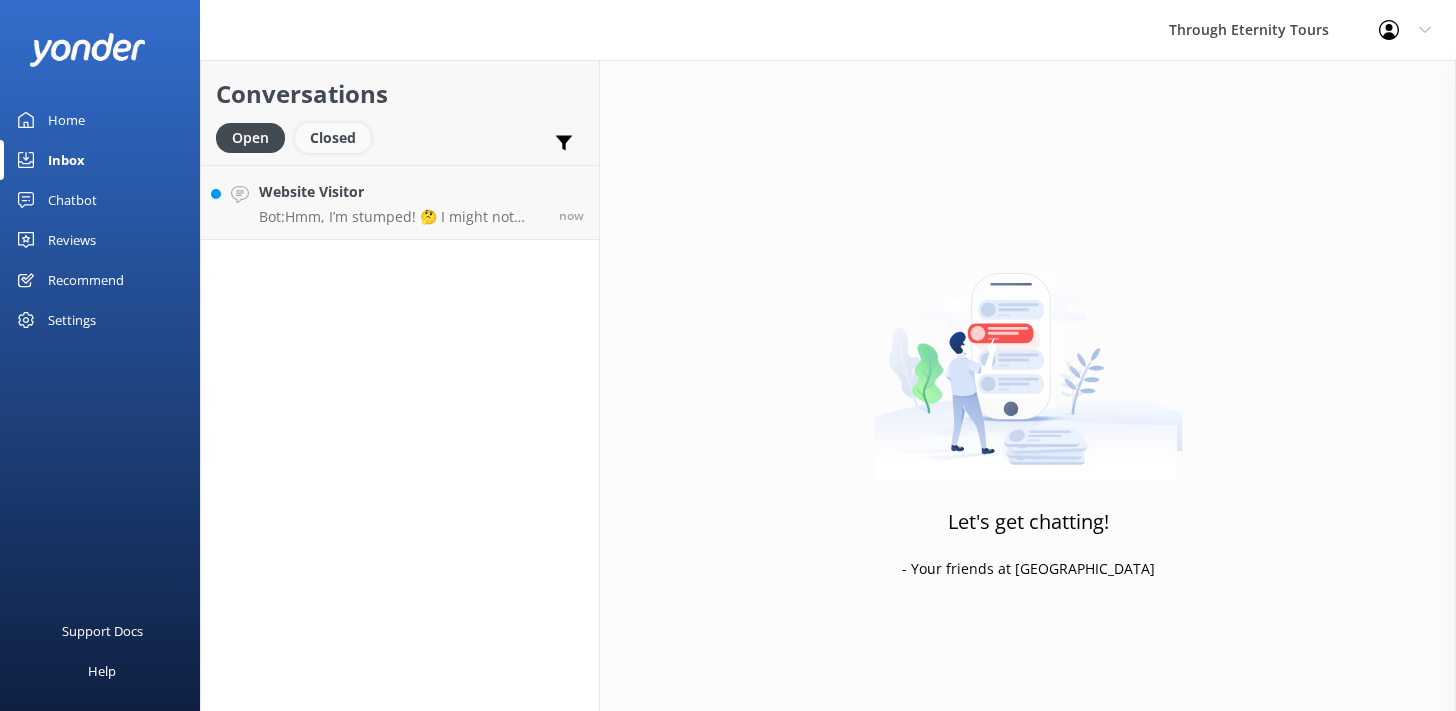 click on "Closed" at bounding box center [333, 138] 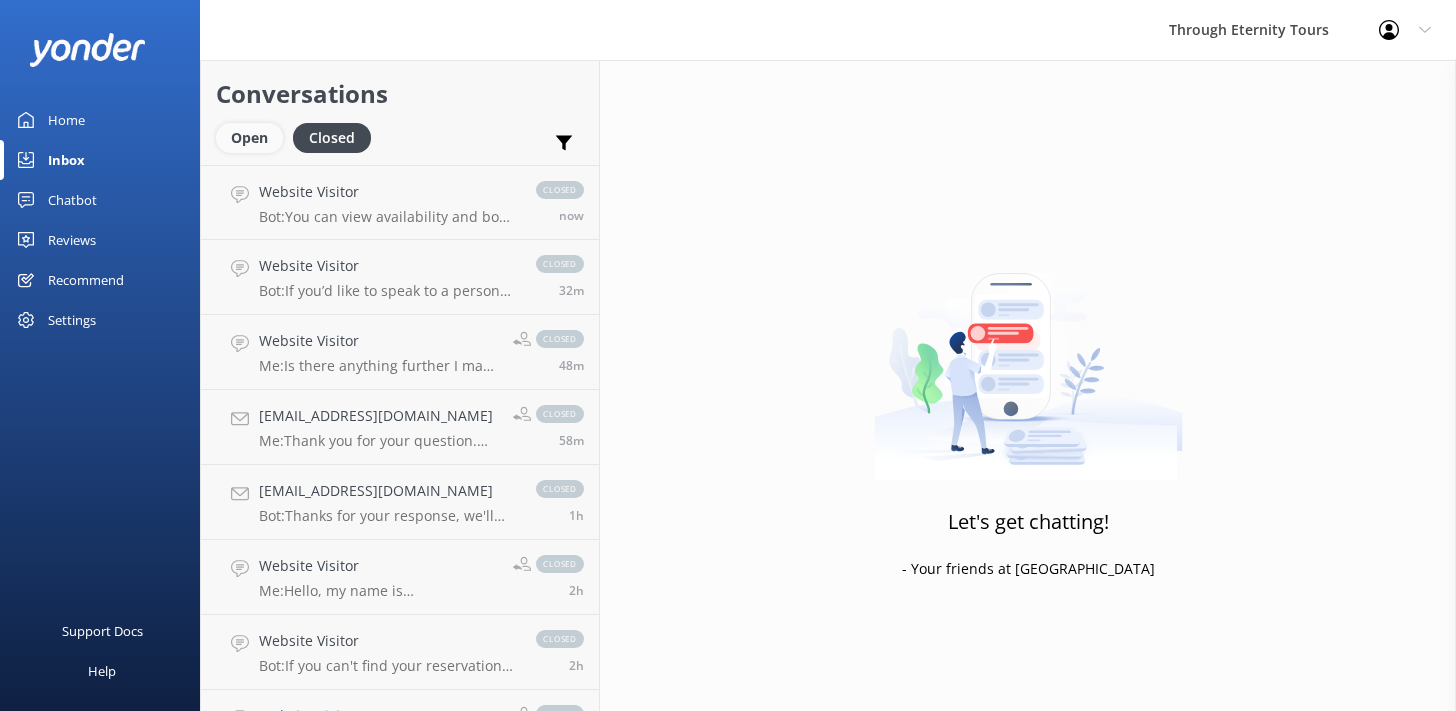 click on "Open" at bounding box center (249, 138) 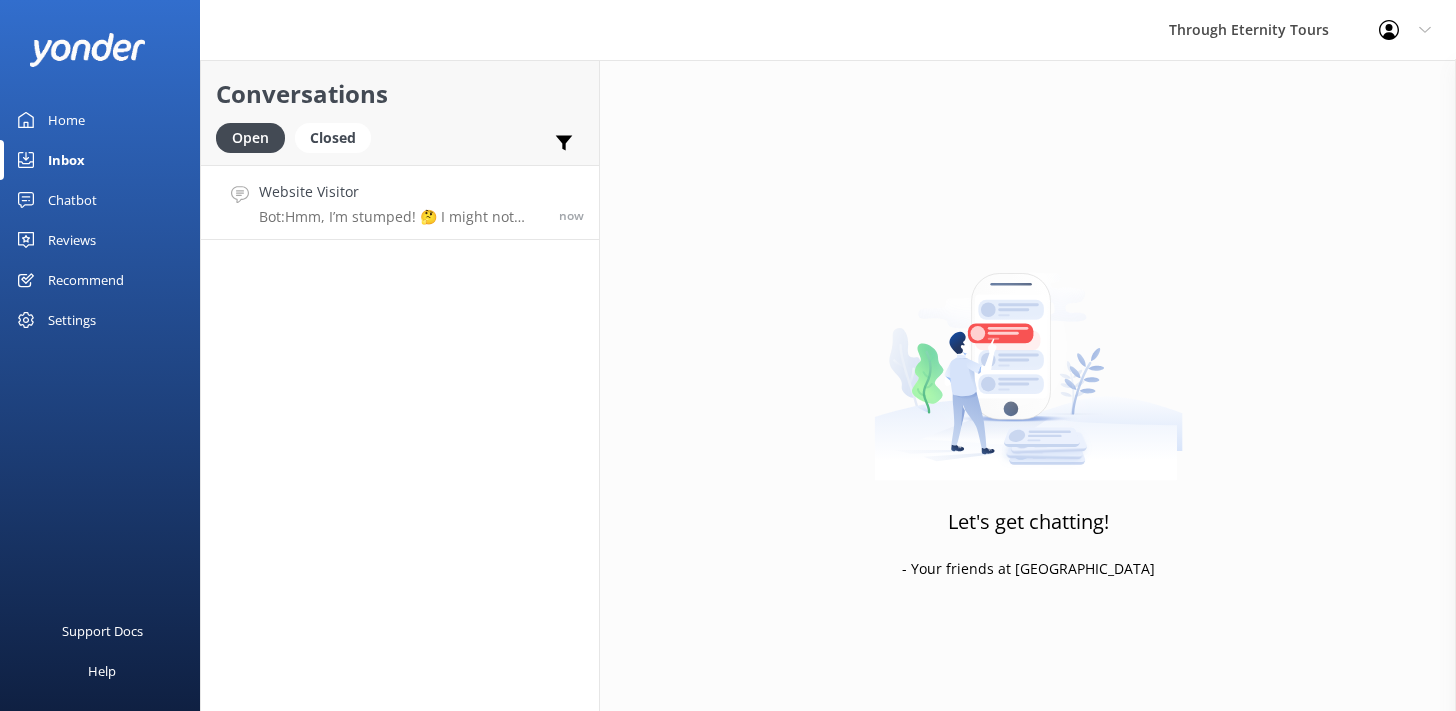 click on "Website Visitor Bot:  Hmm, I’m stumped! 🤔
I might not have the answer to that one, but our amazing team definitely will. Let me connect you — or you can email us directly at office@througheternity.com." at bounding box center (401, 202) 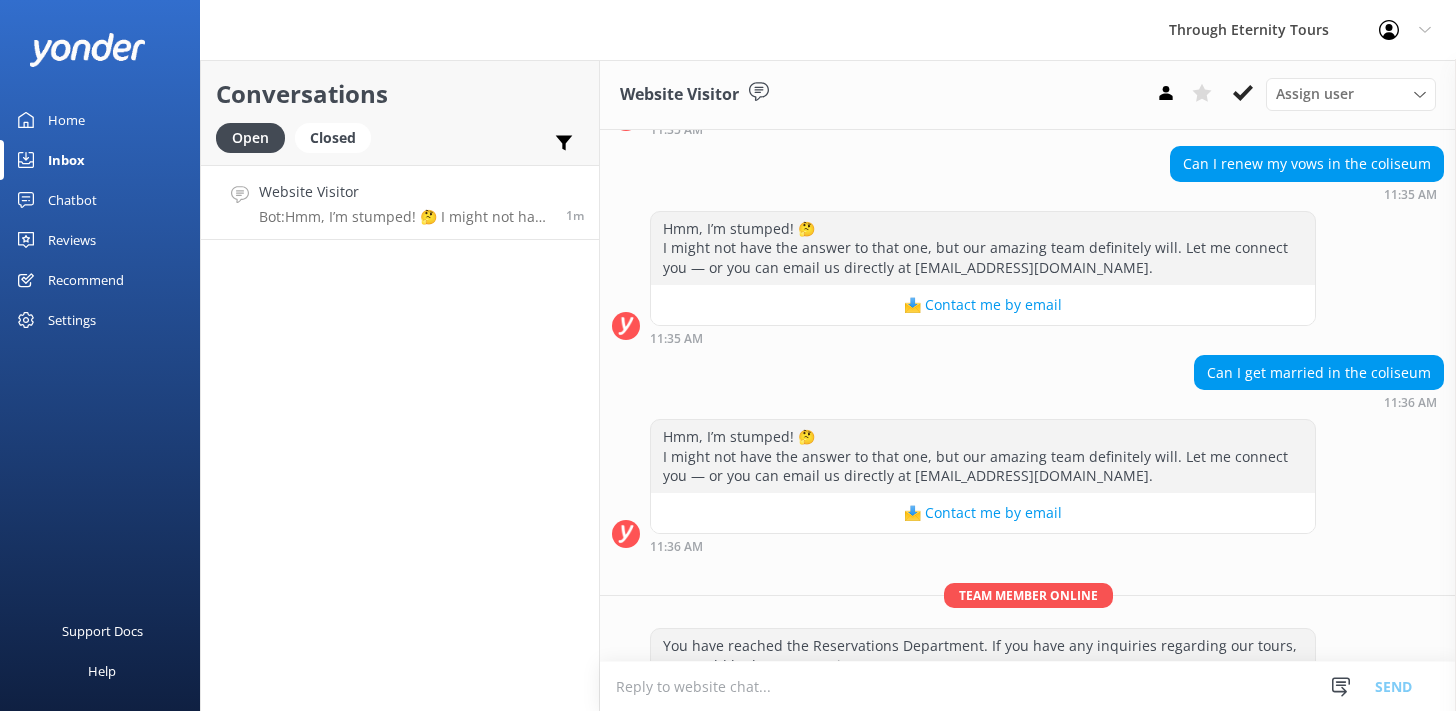 scroll, scrollTop: 278, scrollLeft: 0, axis: vertical 